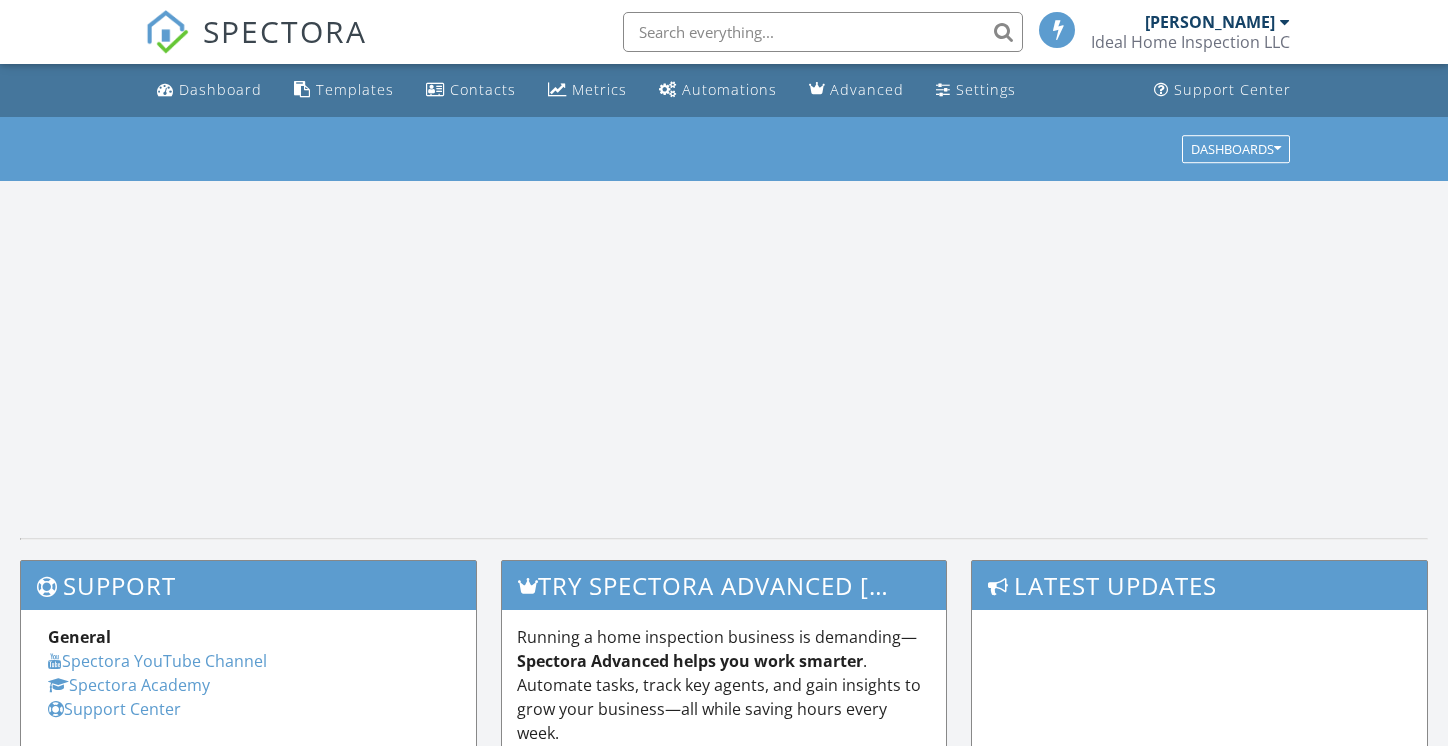 scroll, scrollTop: 0, scrollLeft: 0, axis: both 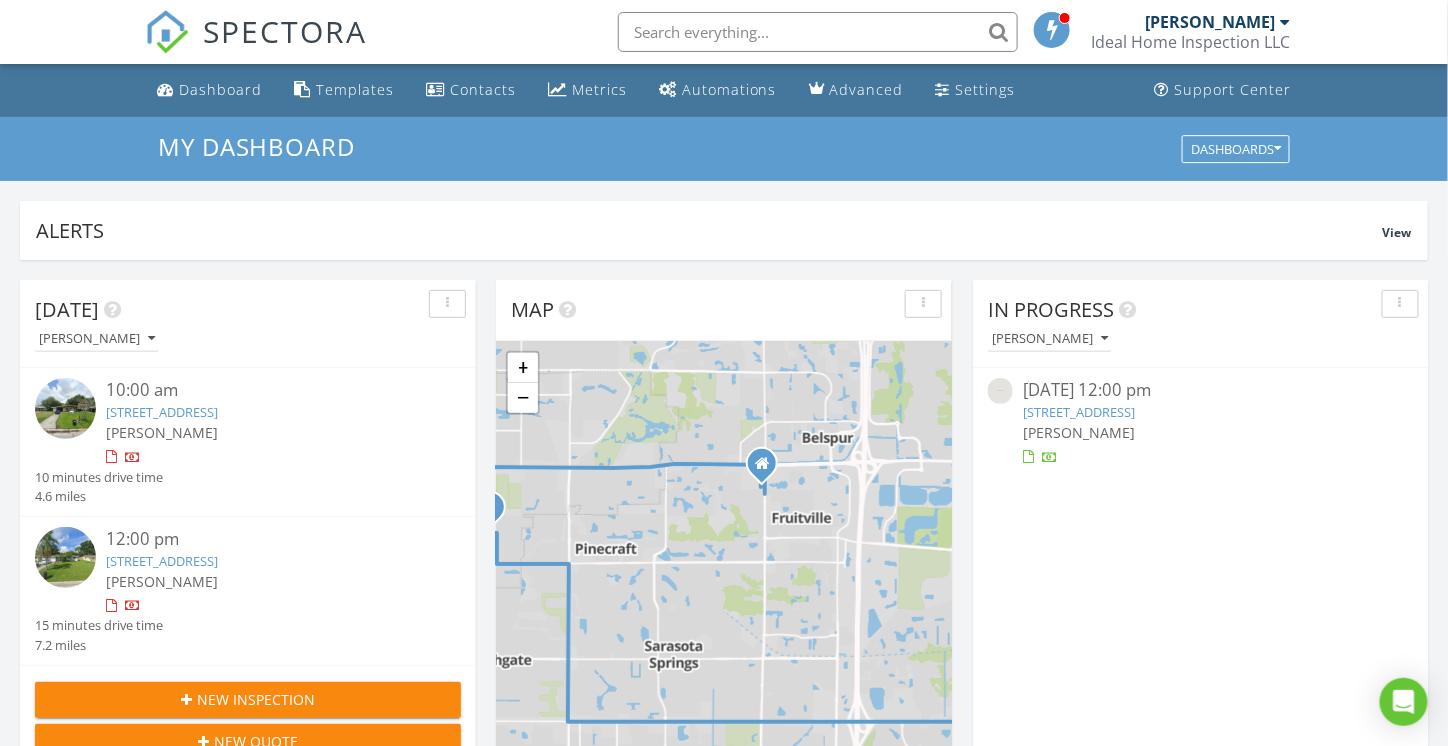 click on "8355 Windbound Ct, Sarasota, FL 34240" at bounding box center [1079, 412] 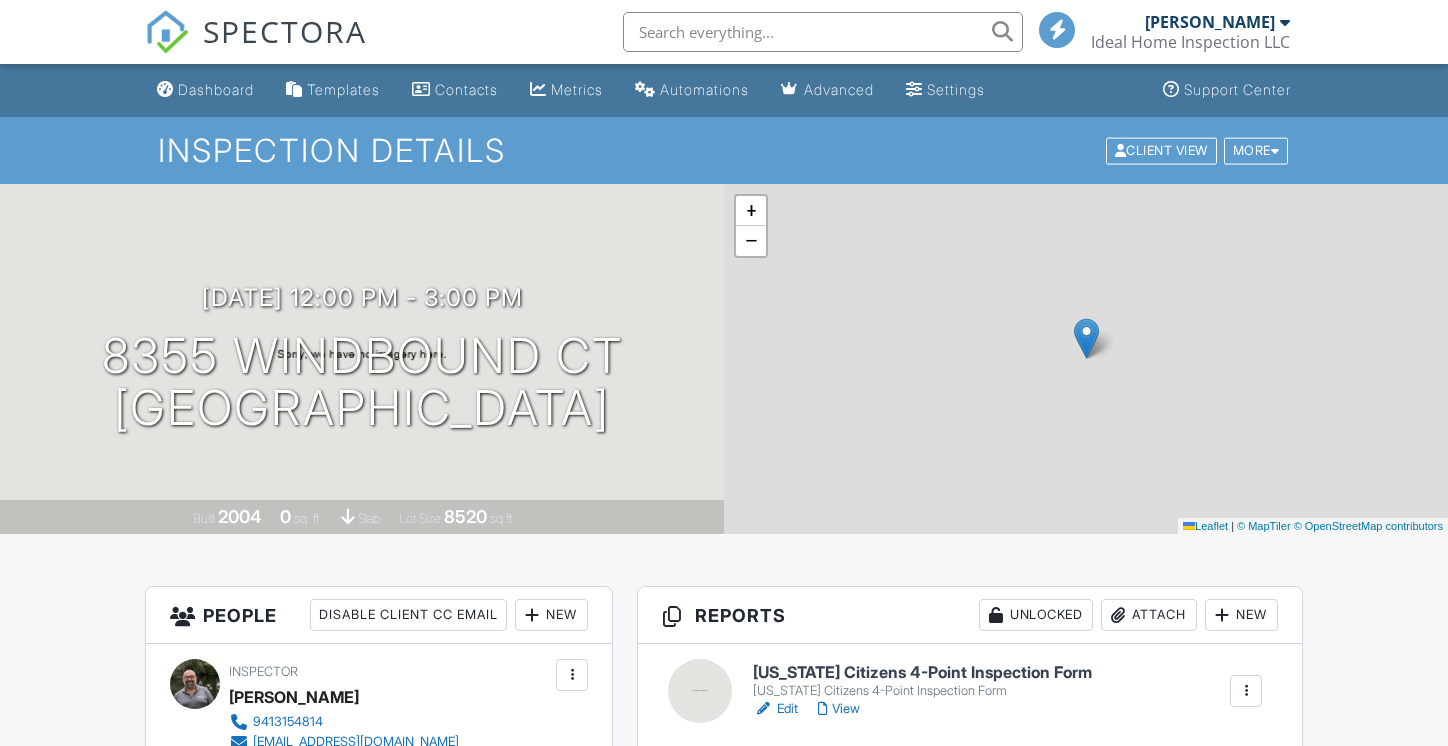 scroll, scrollTop: 0, scrollLeft: 0, axis: both 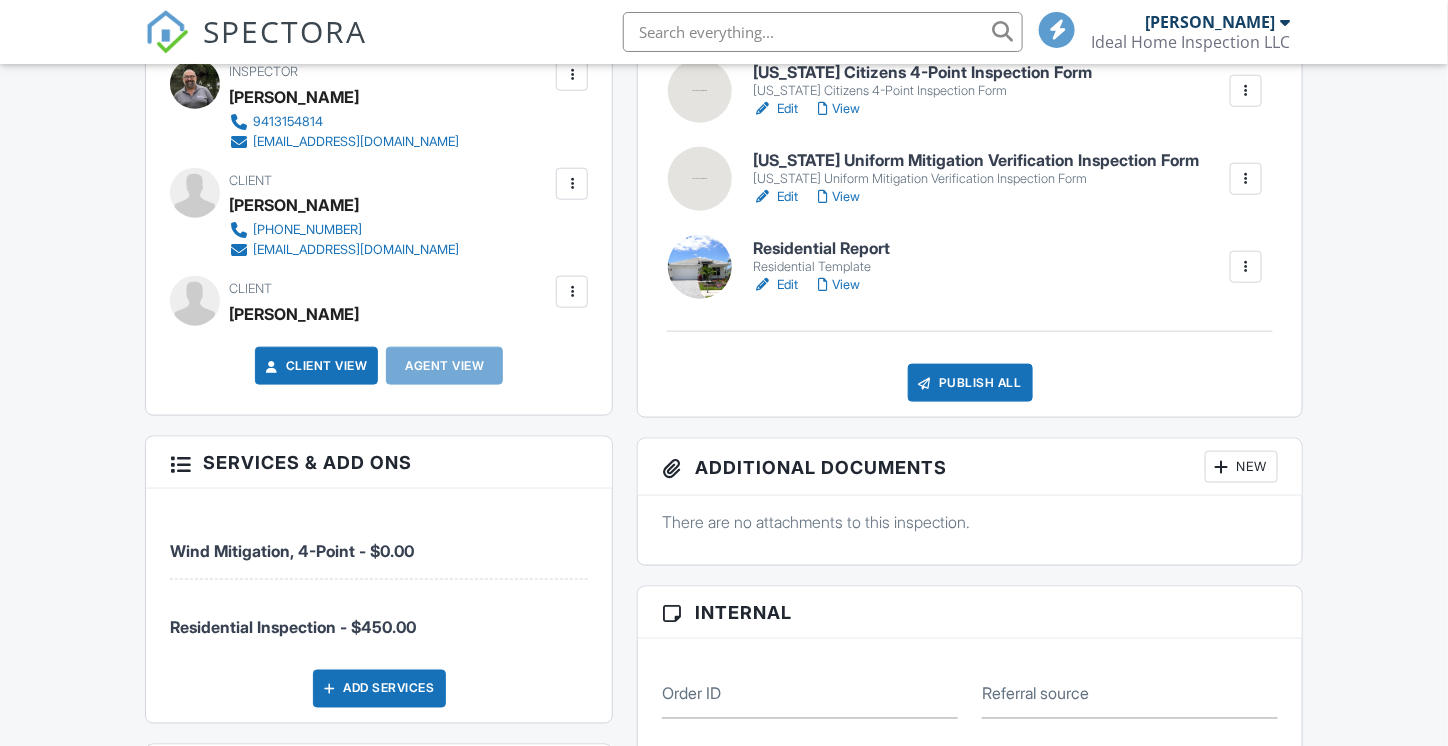click on "Residential Report" at bounding box center [821, 249] 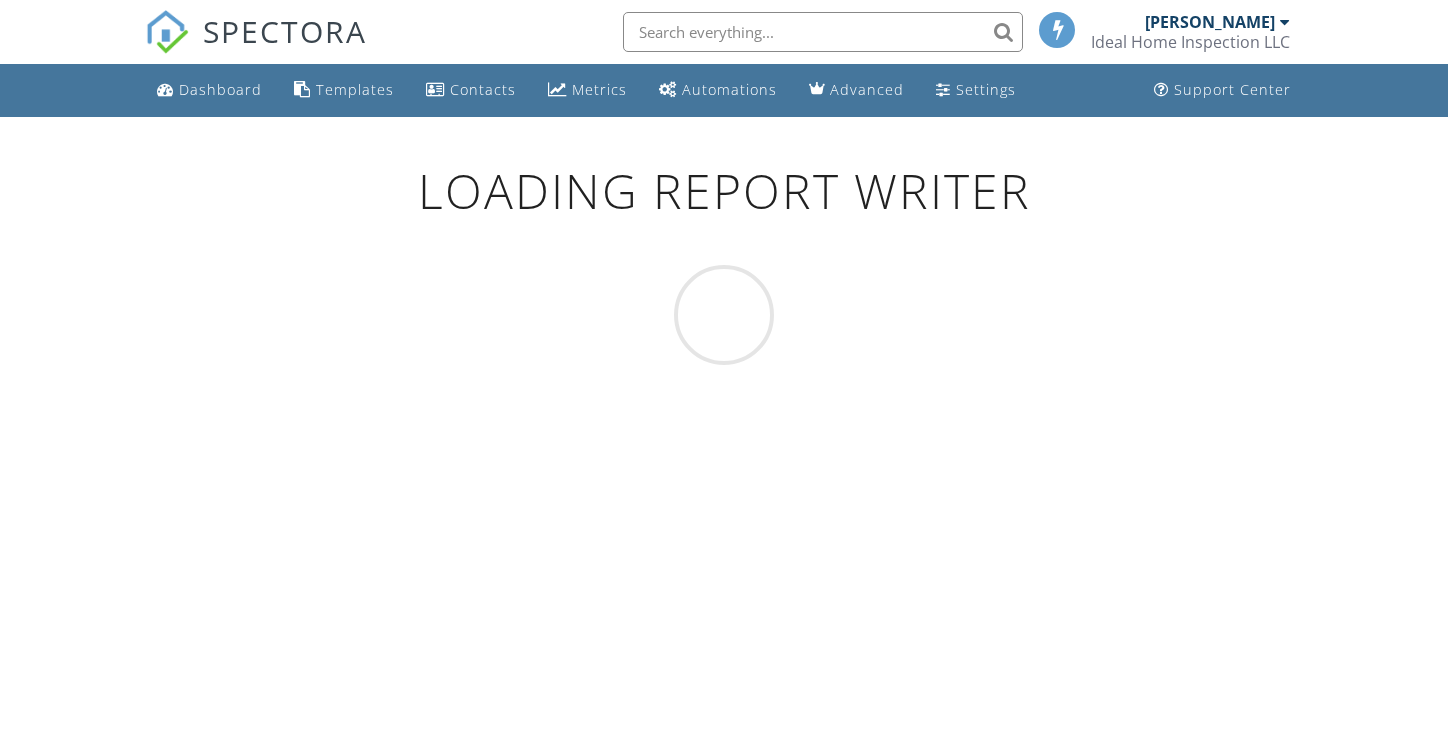 scroll, scrollTop: 0, scrollLeft: 0, axis: both 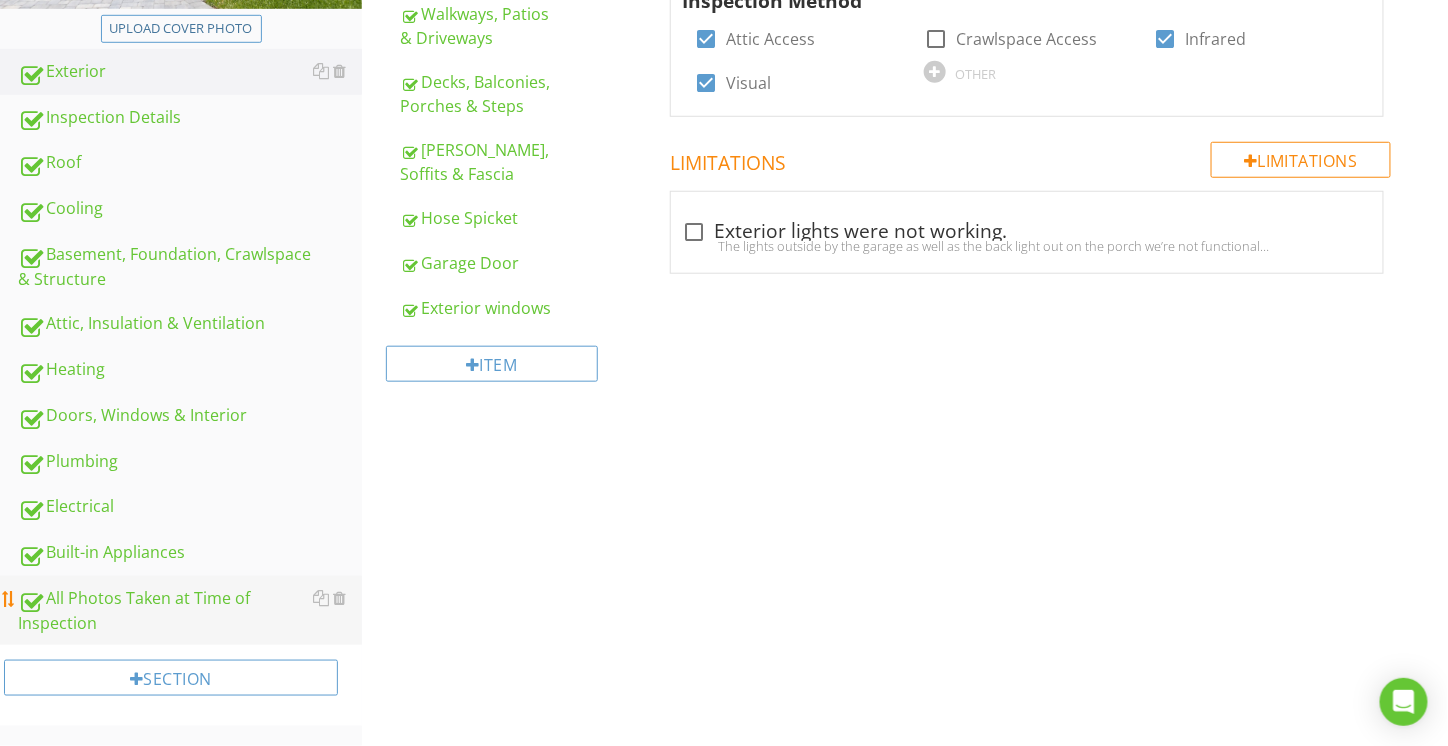 click on "All Photos Taken at Time of Inspection" at bounding box center [190, 611] 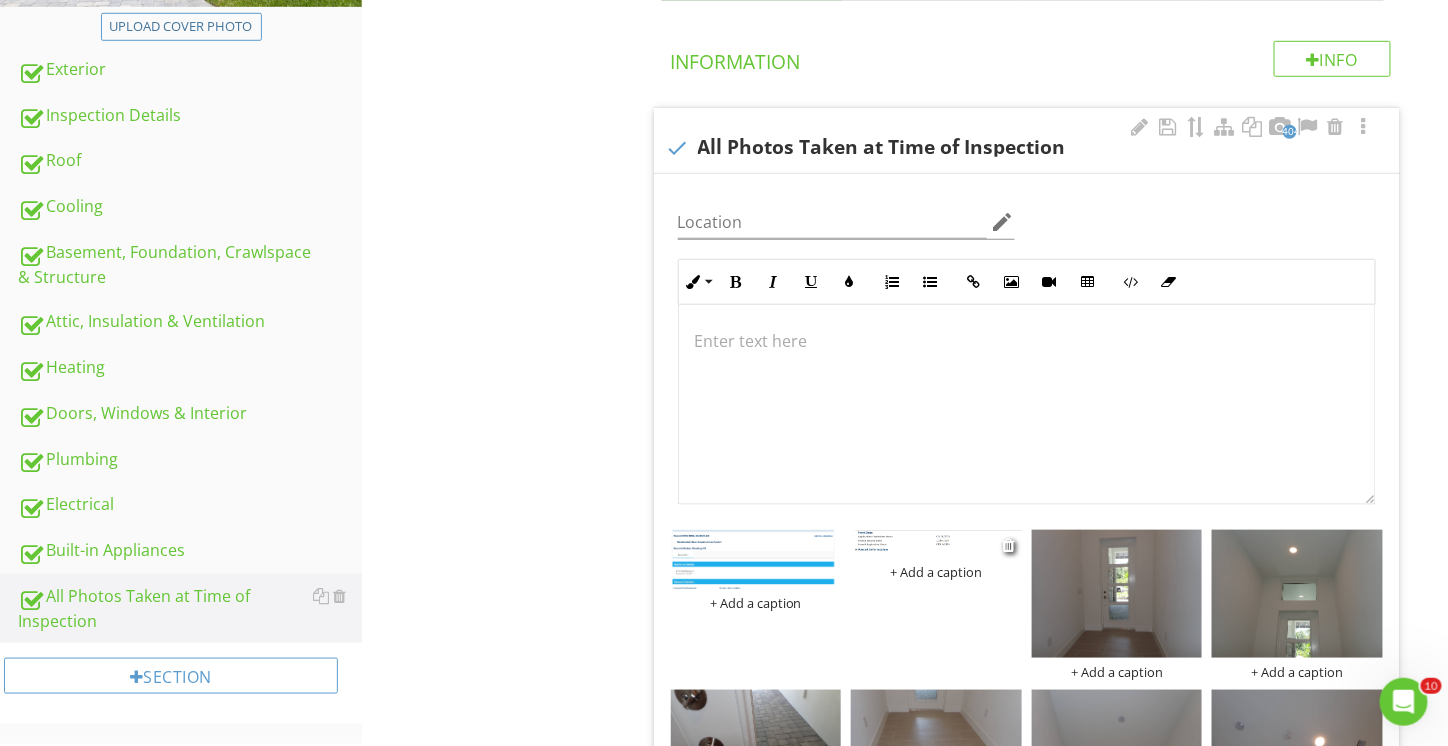 scroll, scrollTop: 0, scrollLeft: 0, axis: both 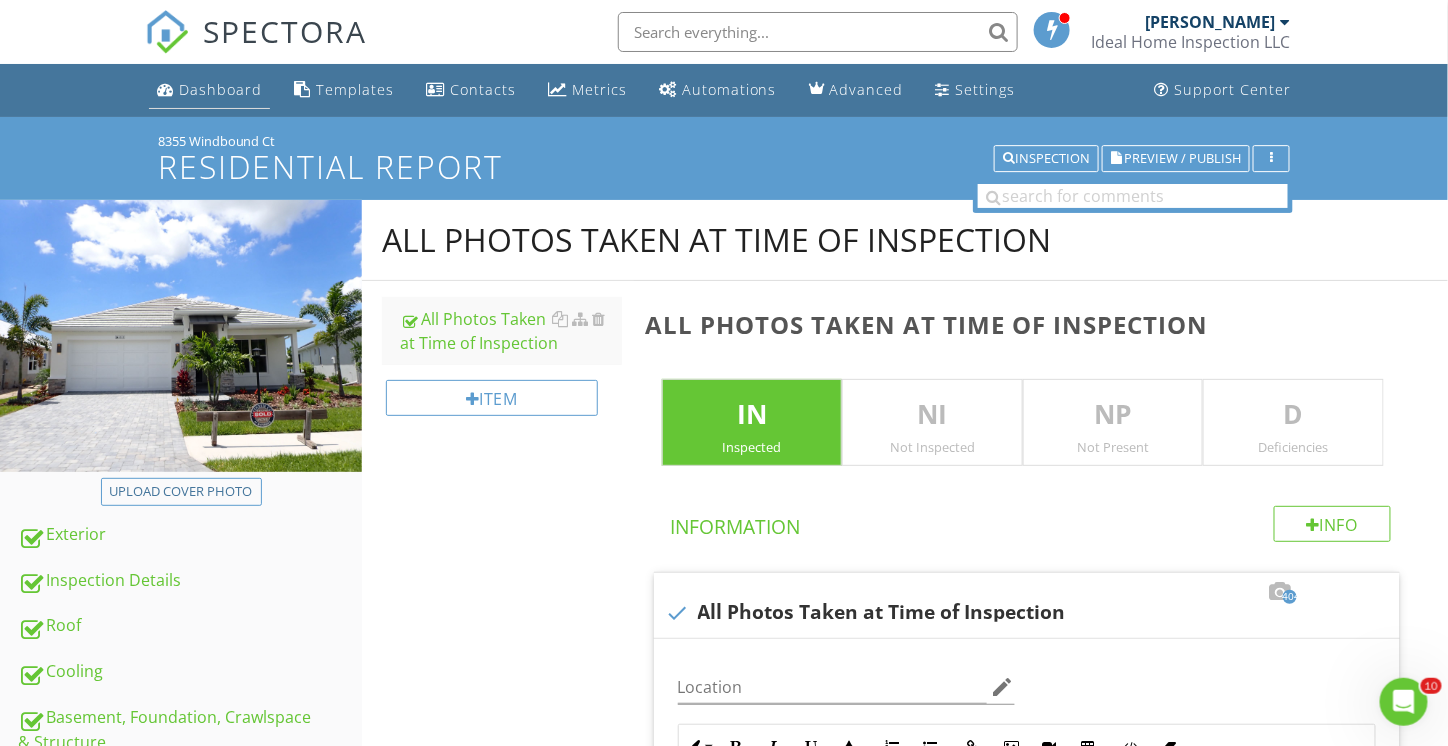 click on "Dashboard" at bounding box center [220, 89] 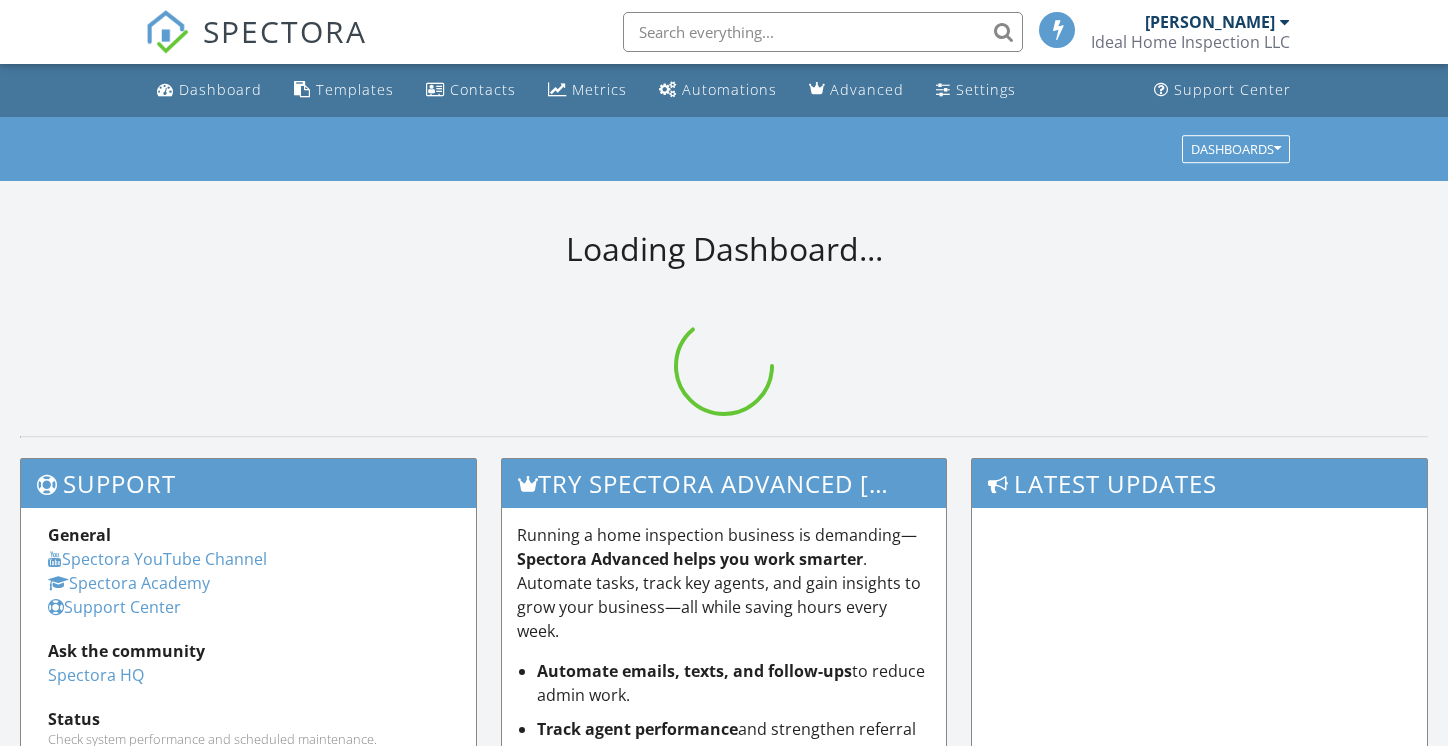 scroll, scrollTop: 0, scrollLeft: 0, axis: both 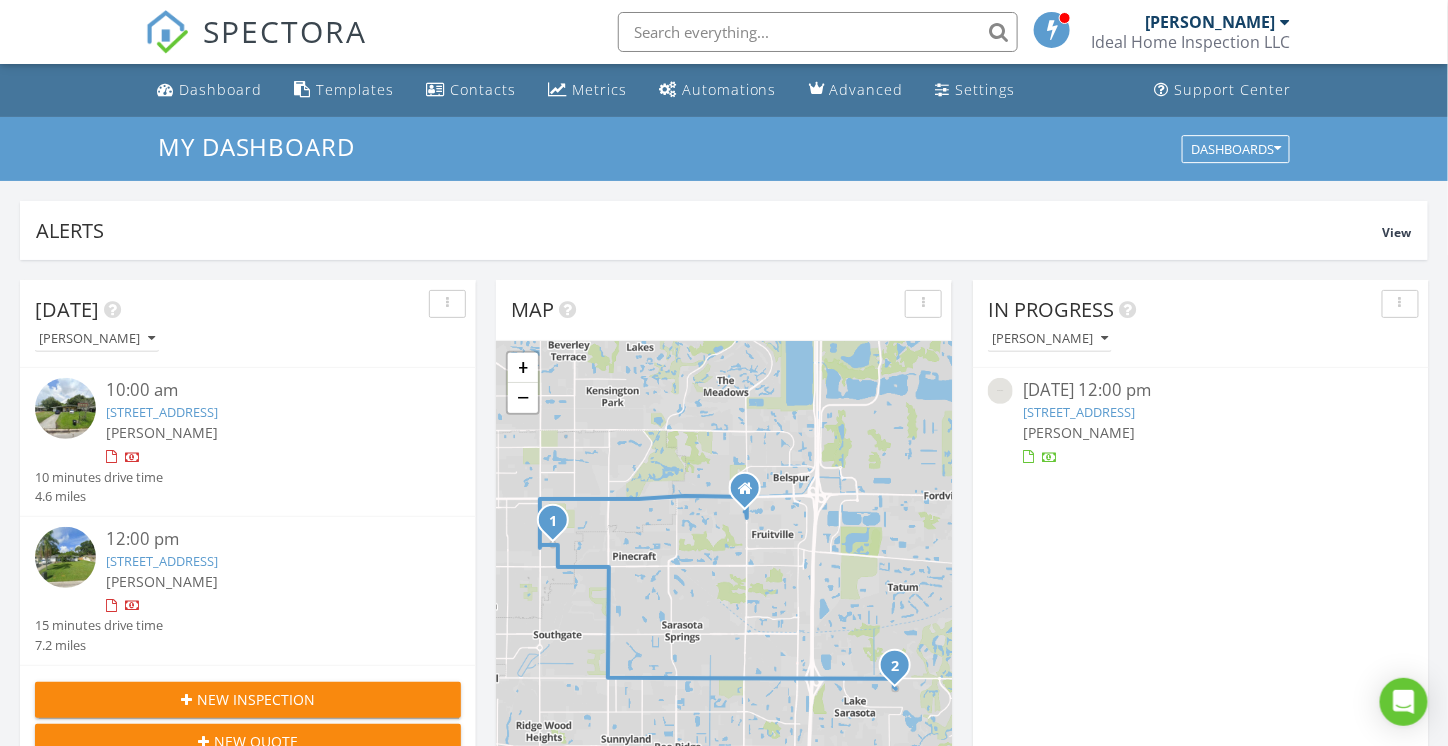 click on "[STREET_ADDRESS]" at bounding box center [1079, 412] 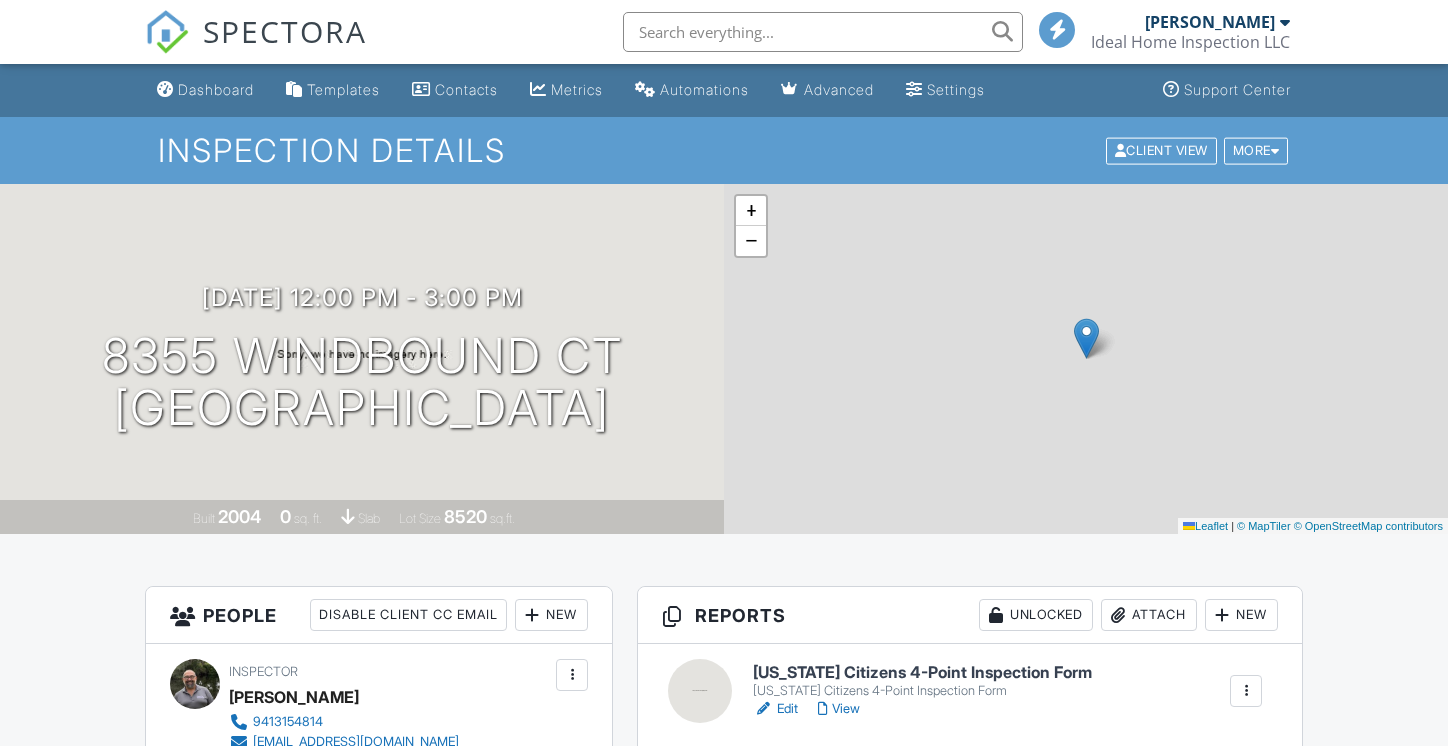 scroll, scrollTop: 0, scrollLeft: 0, axis: both 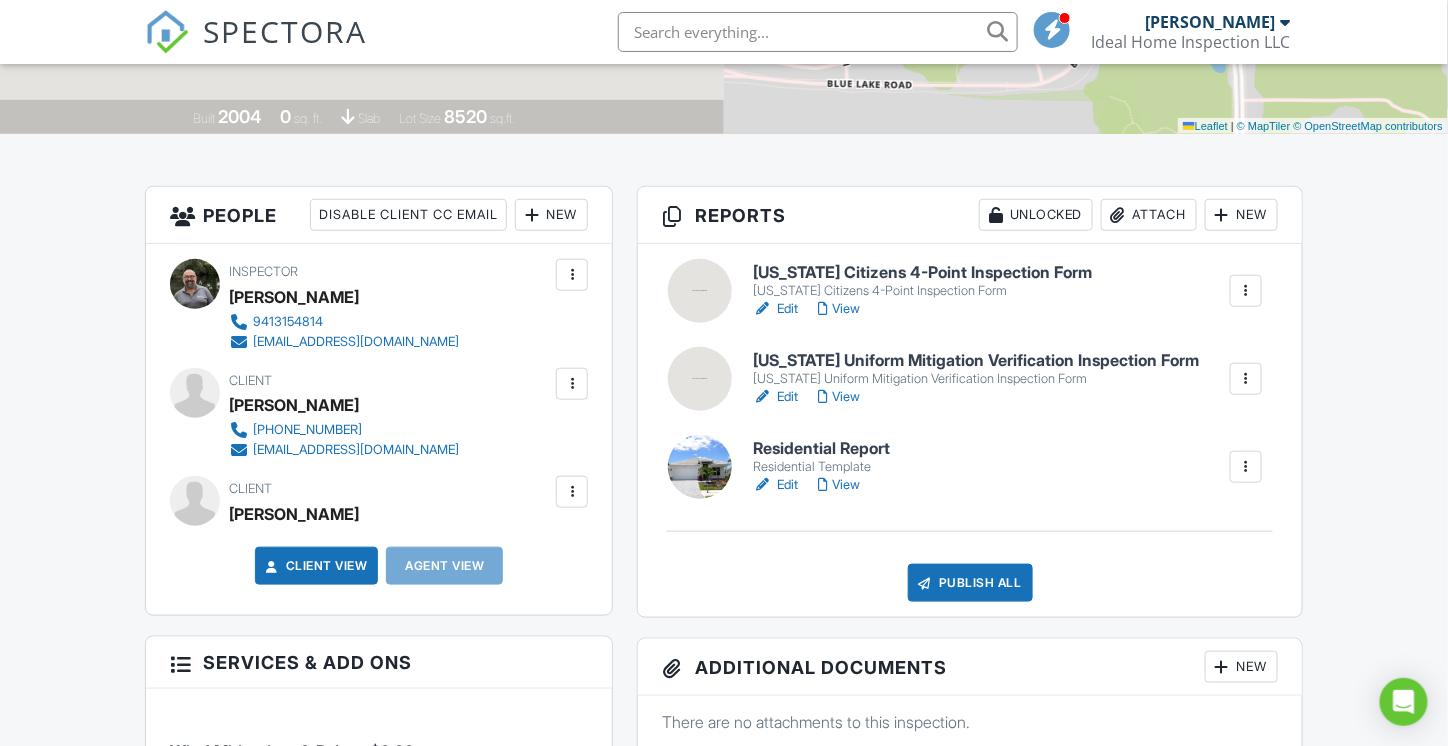click on "[US_STATE] Citizens 4-Point Inspection Form" at bounding box center (922, 273) 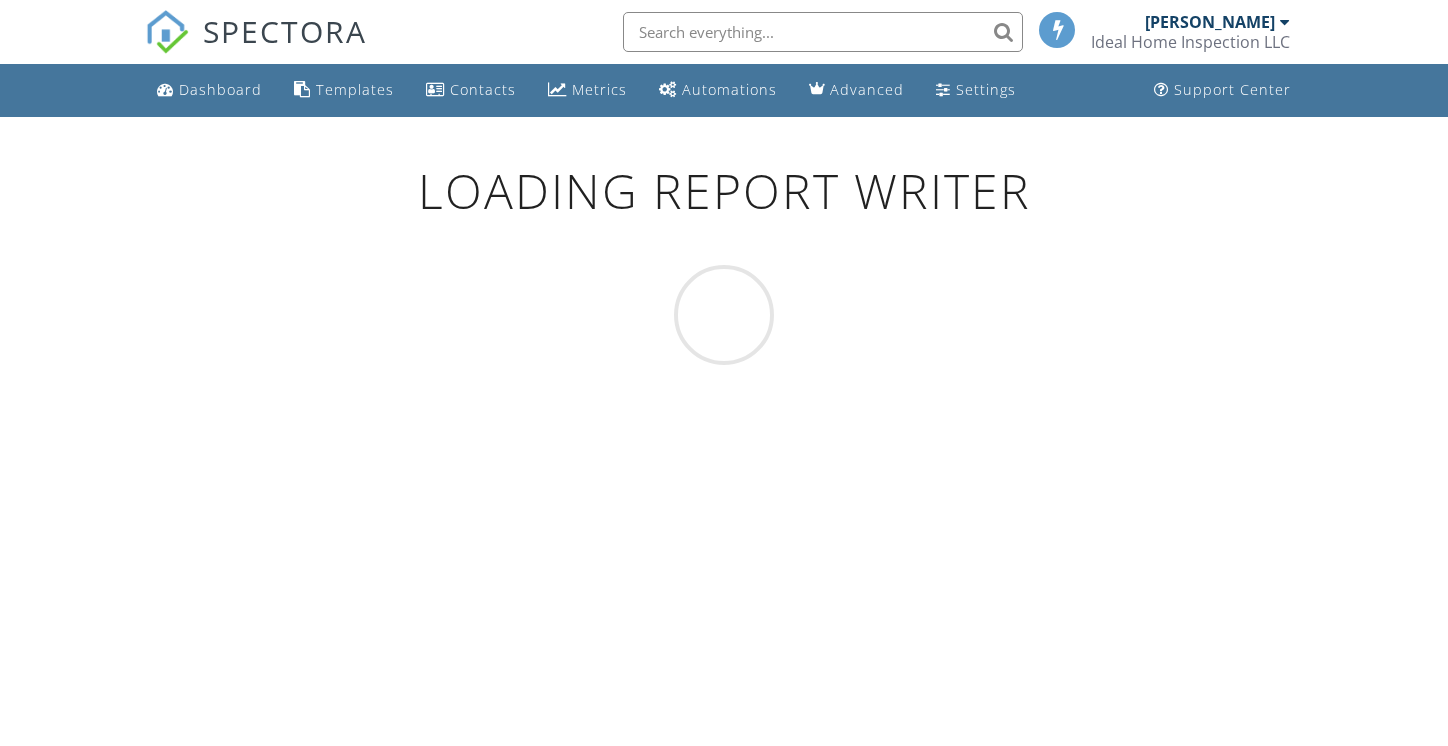 scroll, scrollTop: 0, scrollLeft: 0, axis: both 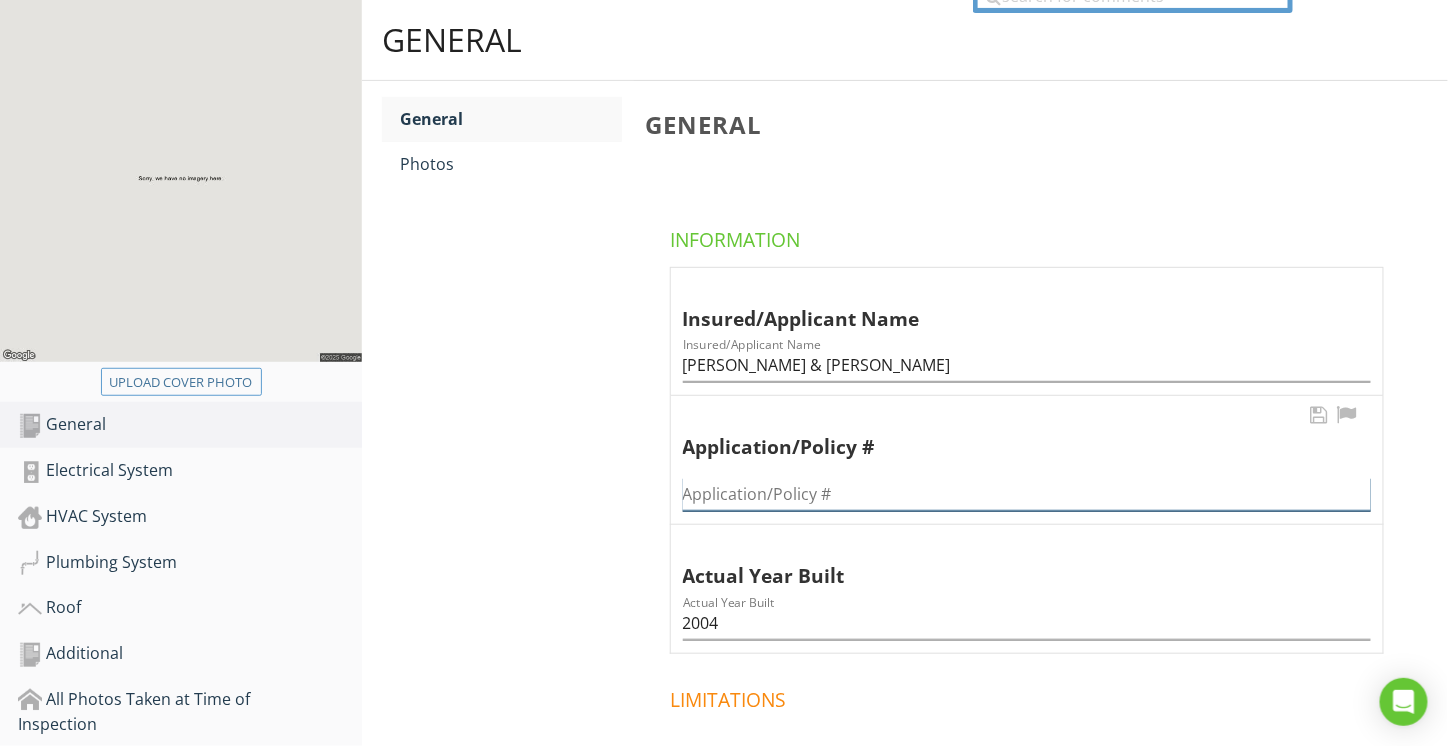 click at bounding box center (1027, 494) 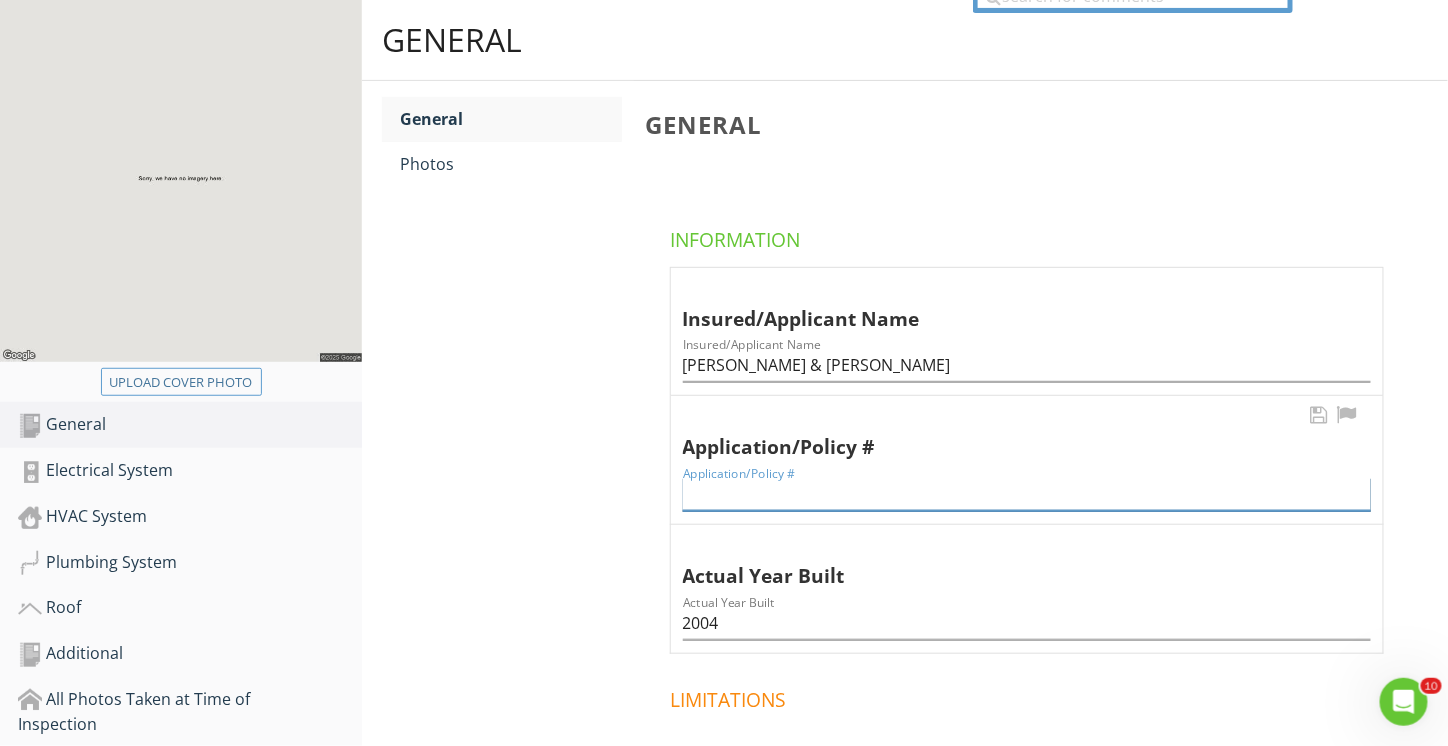 scroll, scrollTop: 0, scrollLeft: 0, axis: both 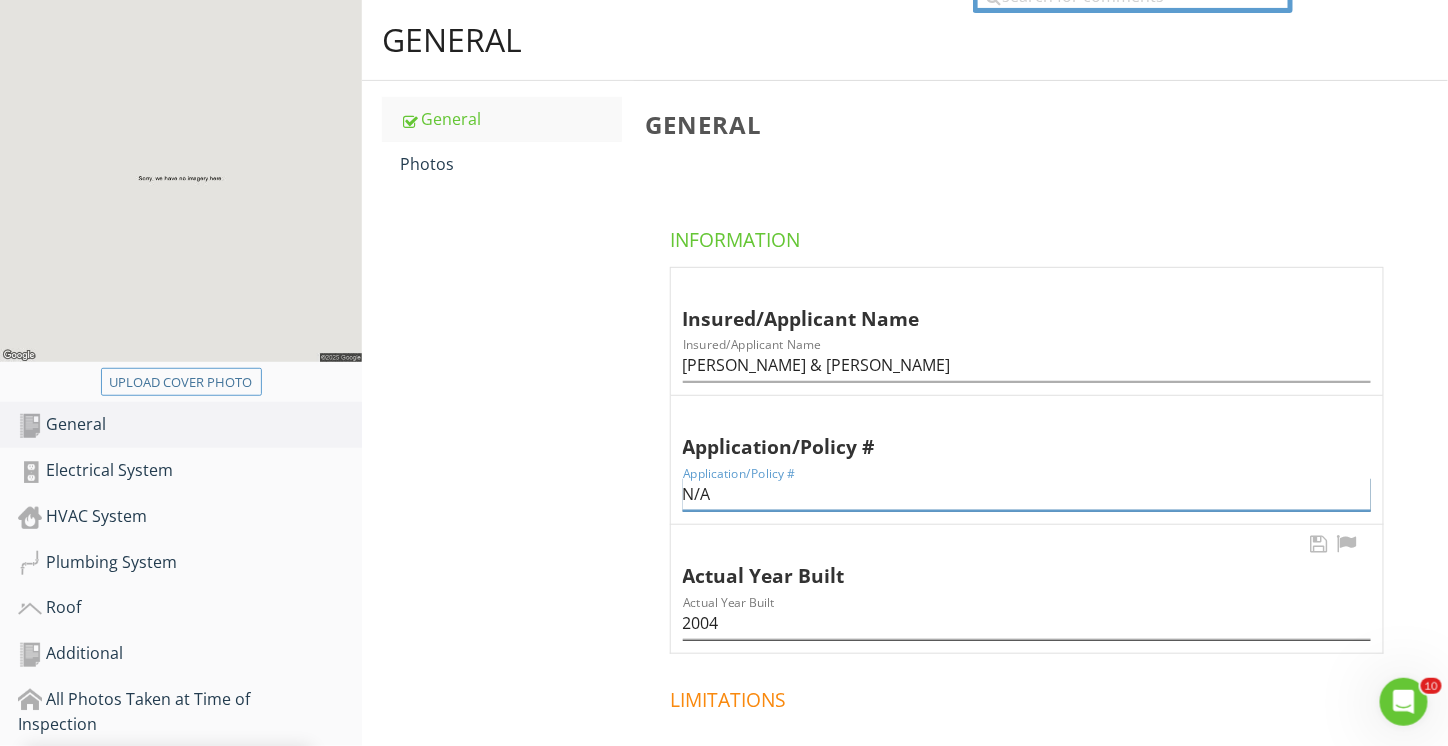 type on "N/A" 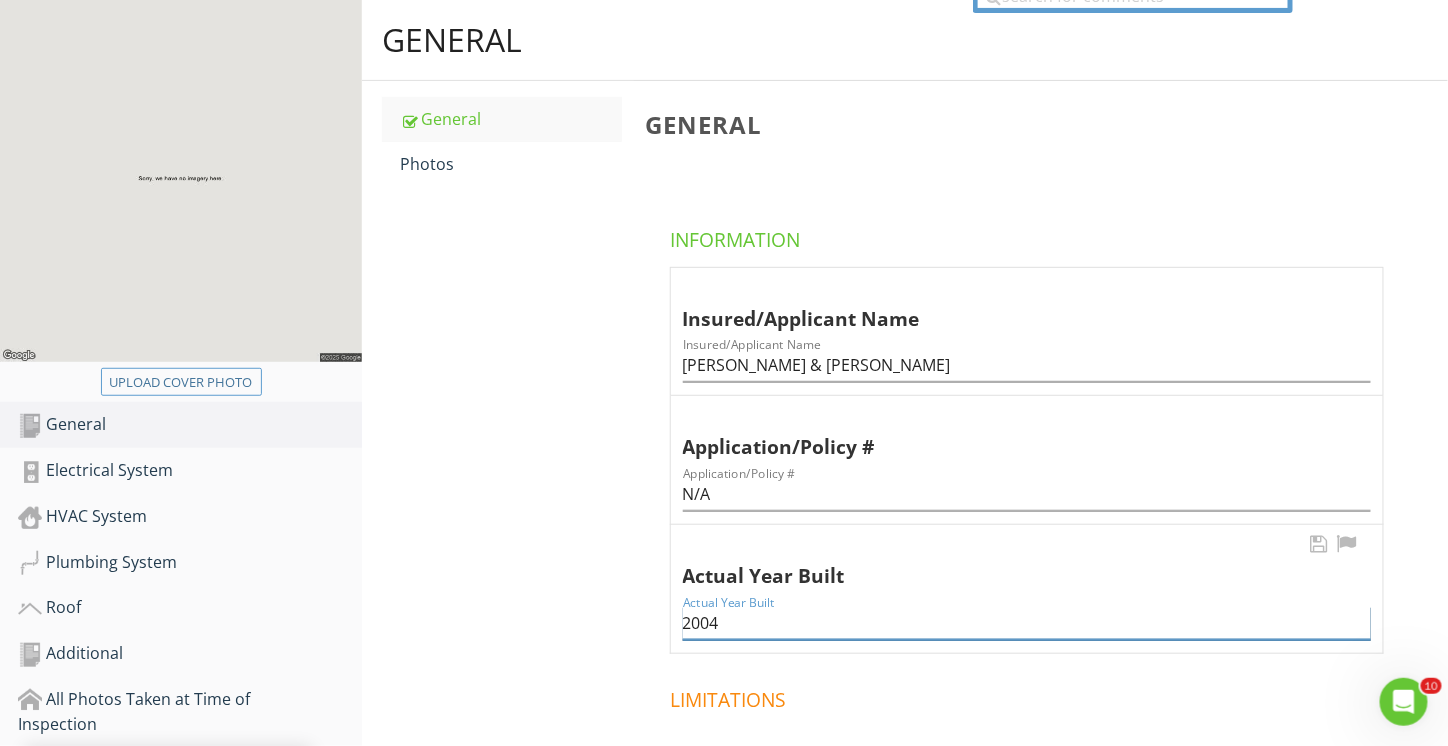click on "2004" at bounding box center (1027, 623) 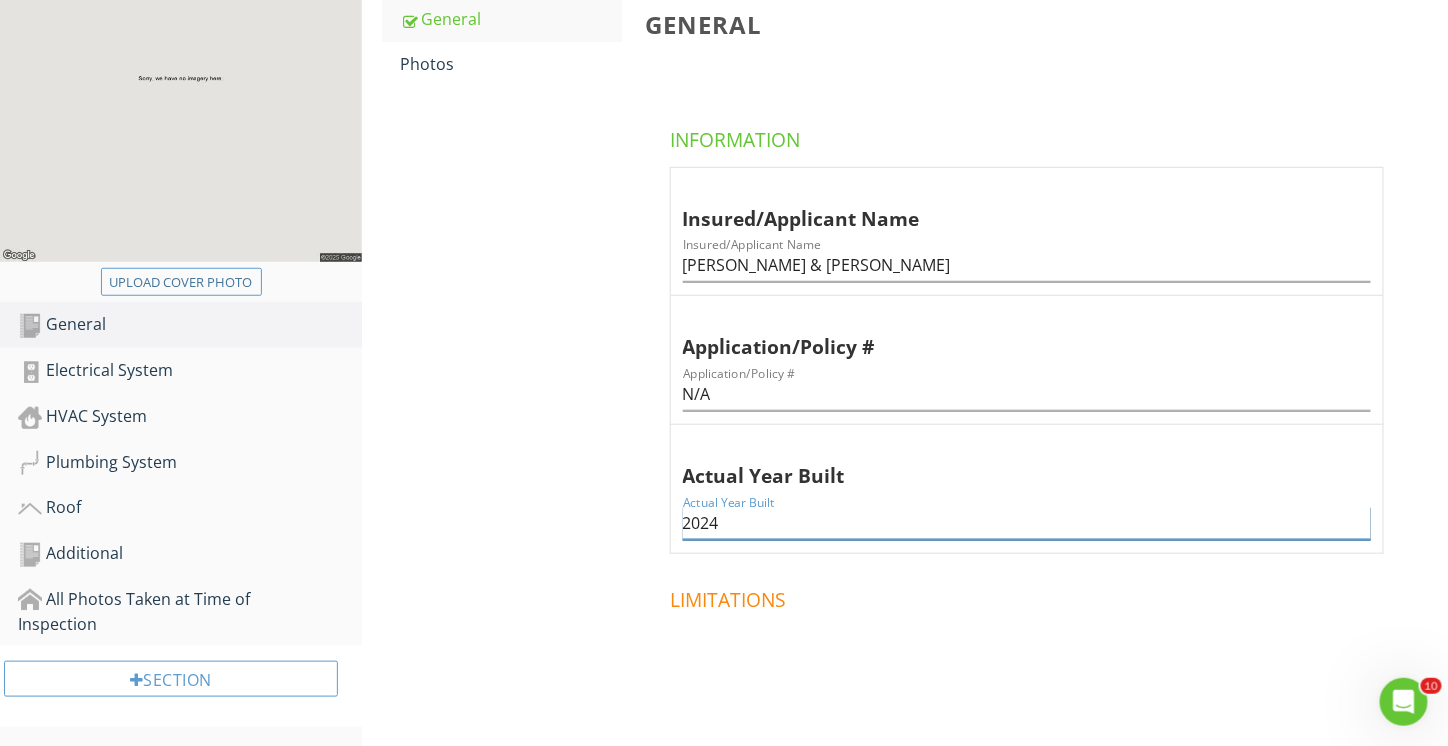 scroll, scrollTop: 200, scrollLeft: 0, axis: vertical 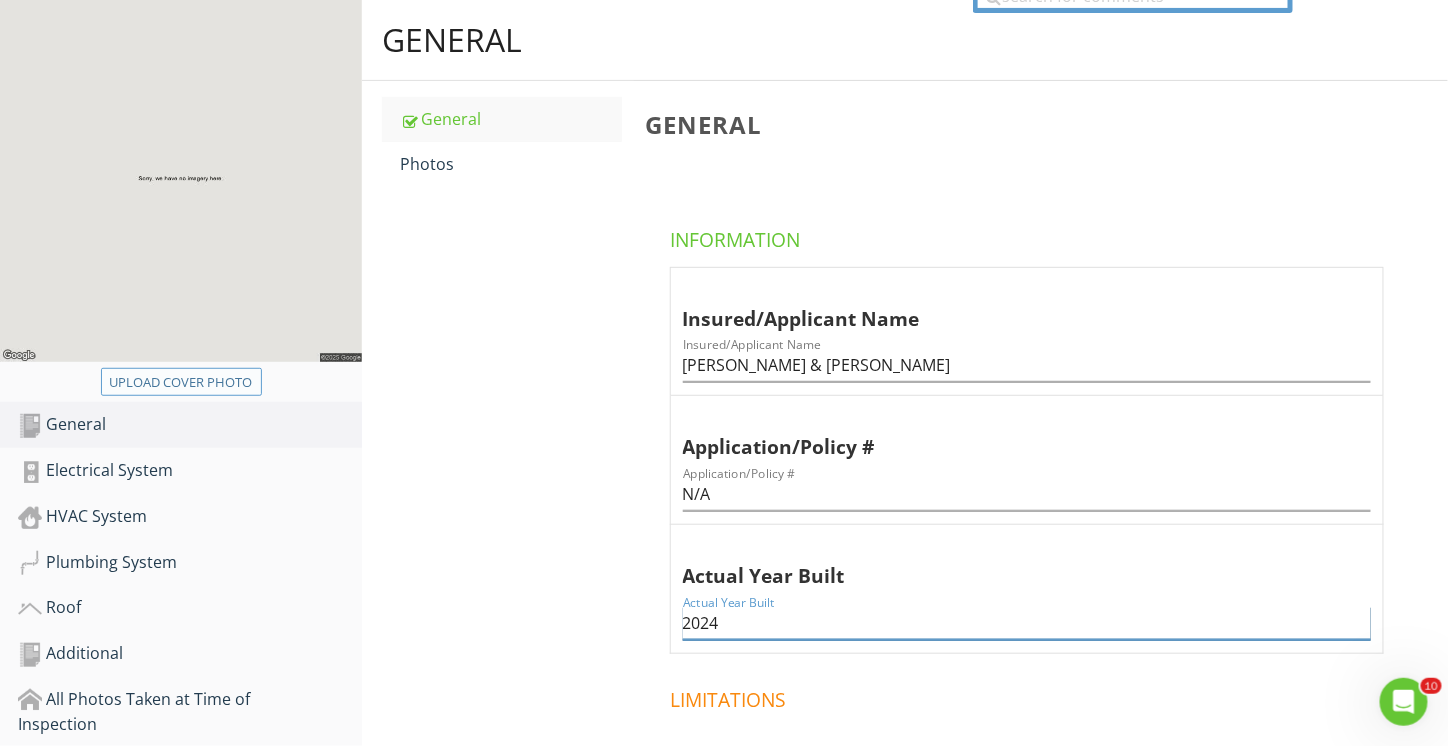 type on "2024" 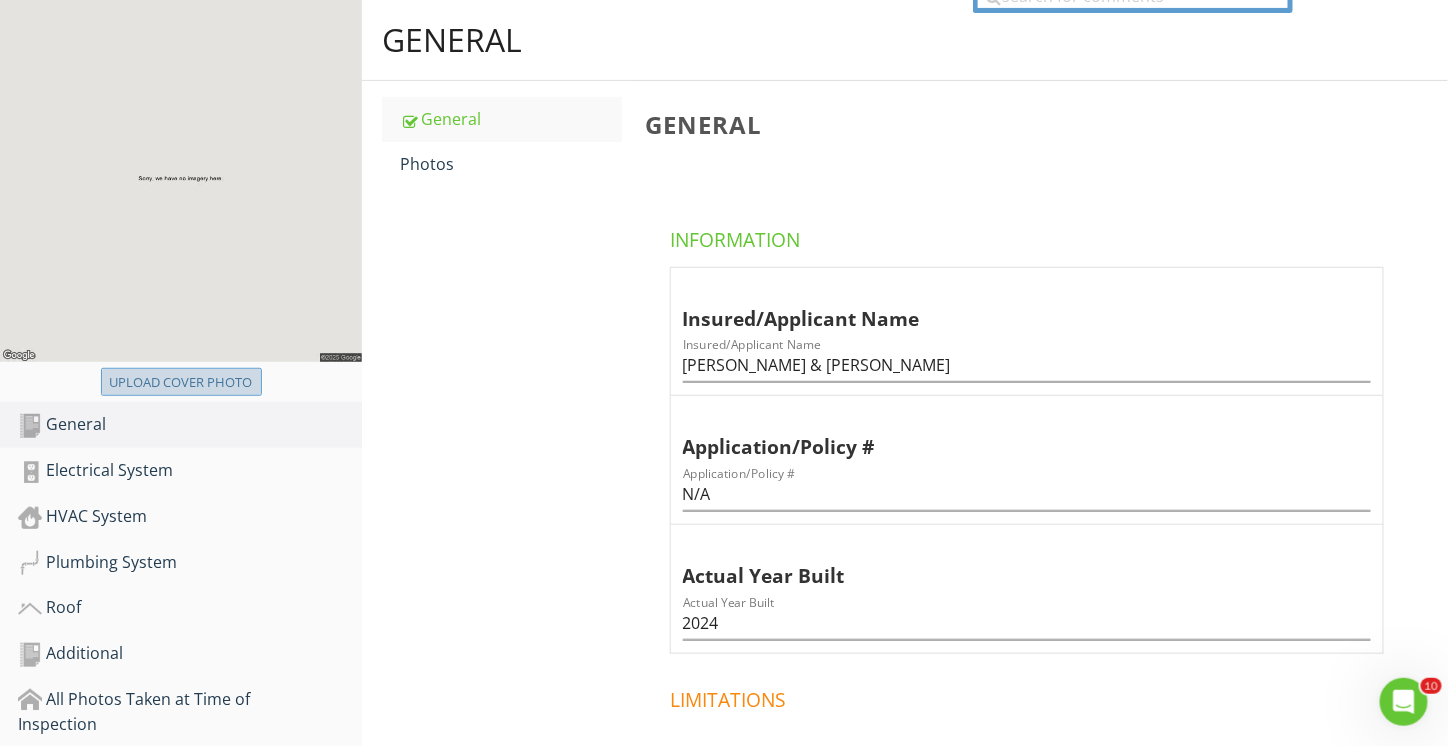 click on "Upload cover photo" at bounding box center [181, 382] 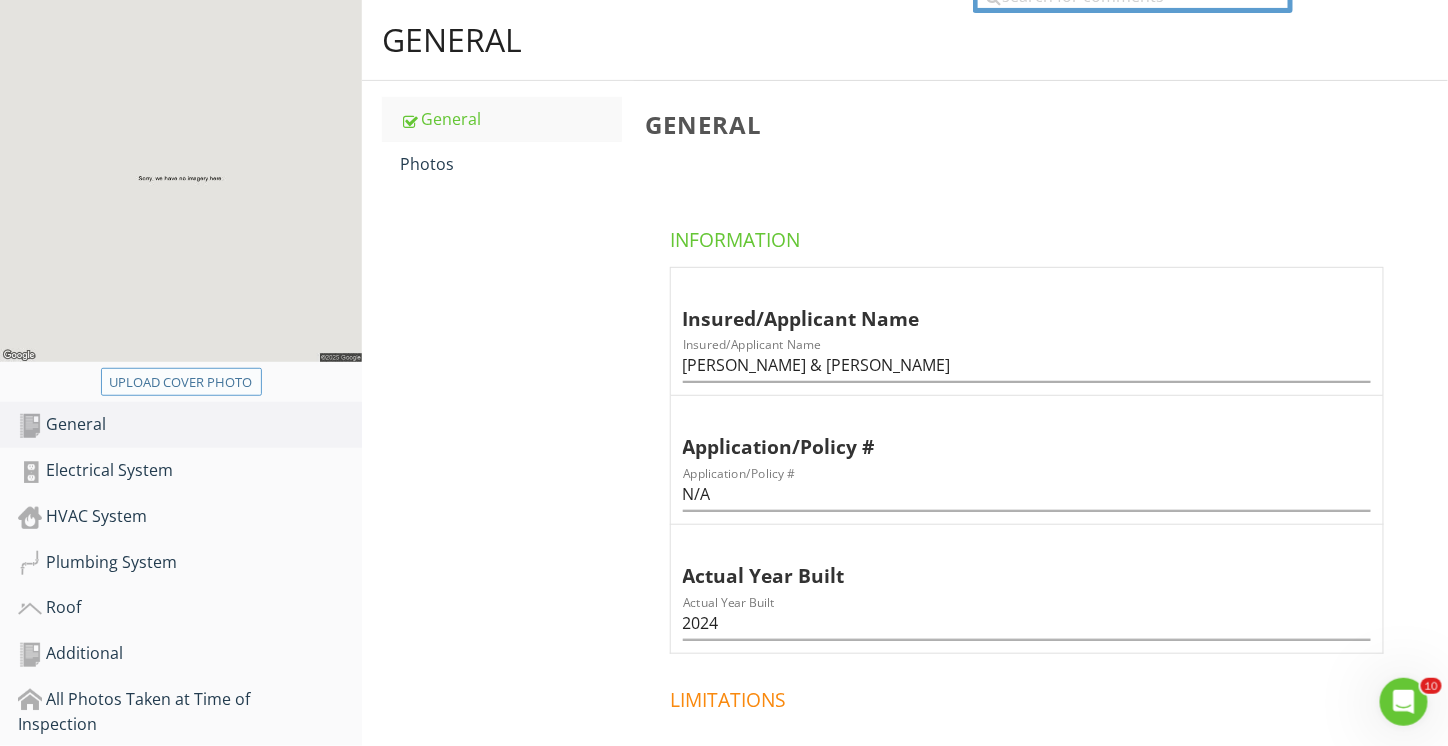 type on "C:\fakepath\P7100663.JPG" 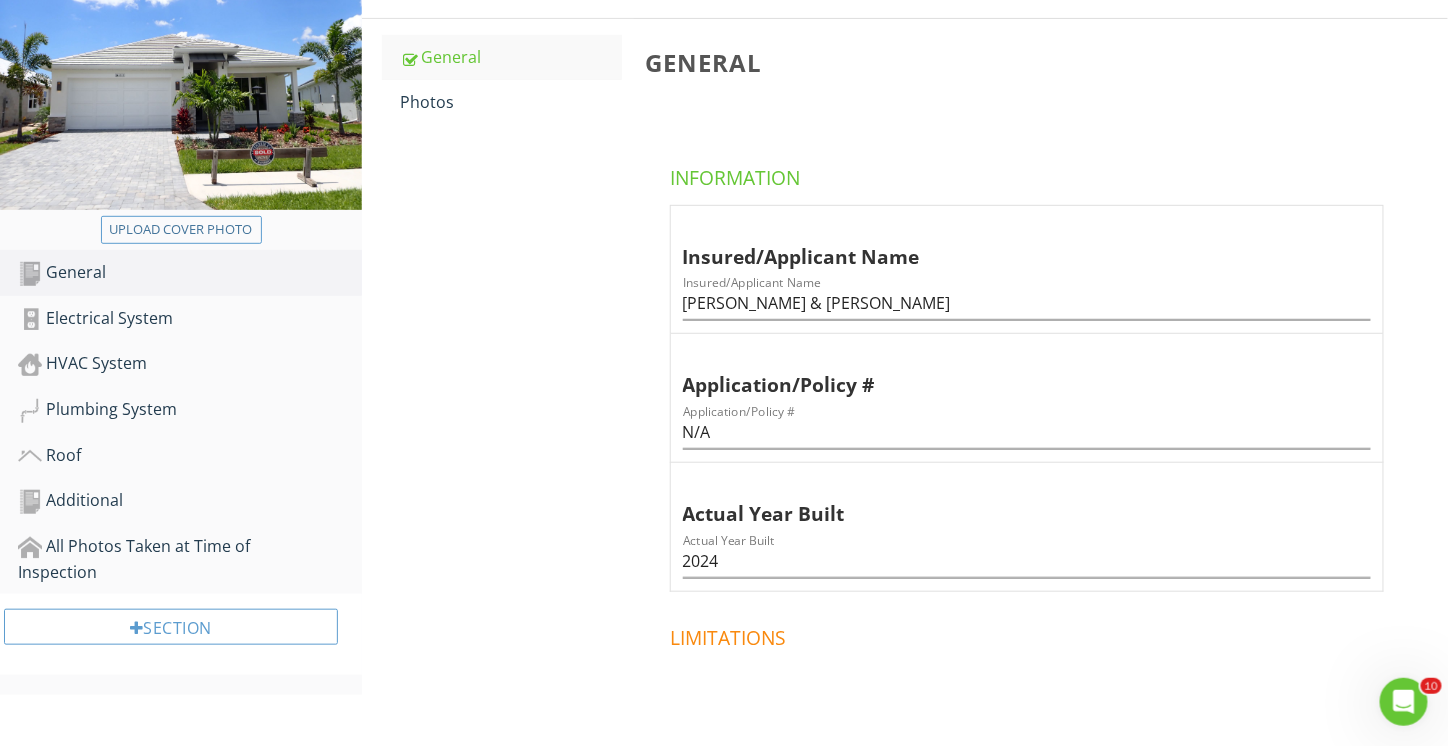 scroll, scrollTop: 300, scrollLeft: 0, axis: vertical 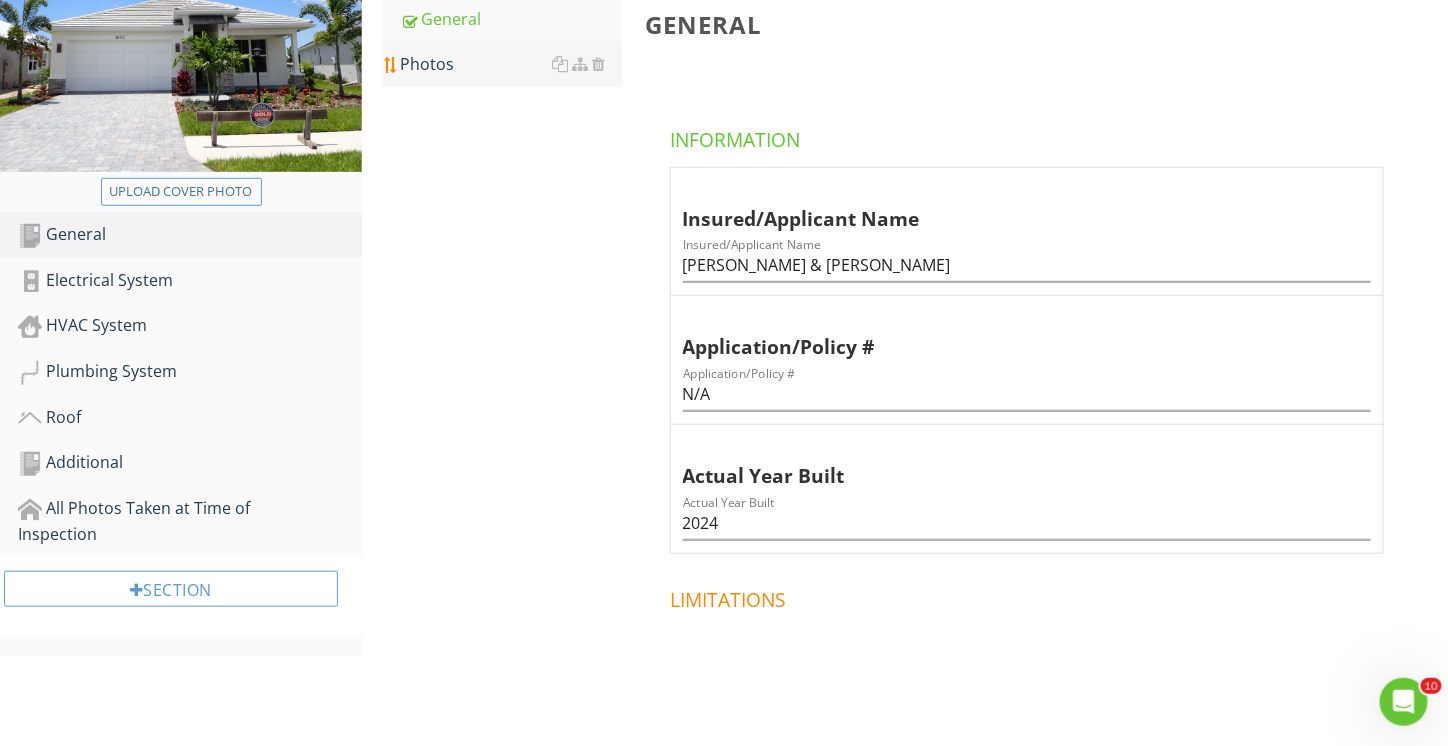click on "Photos" at bounding box center (511, 64) 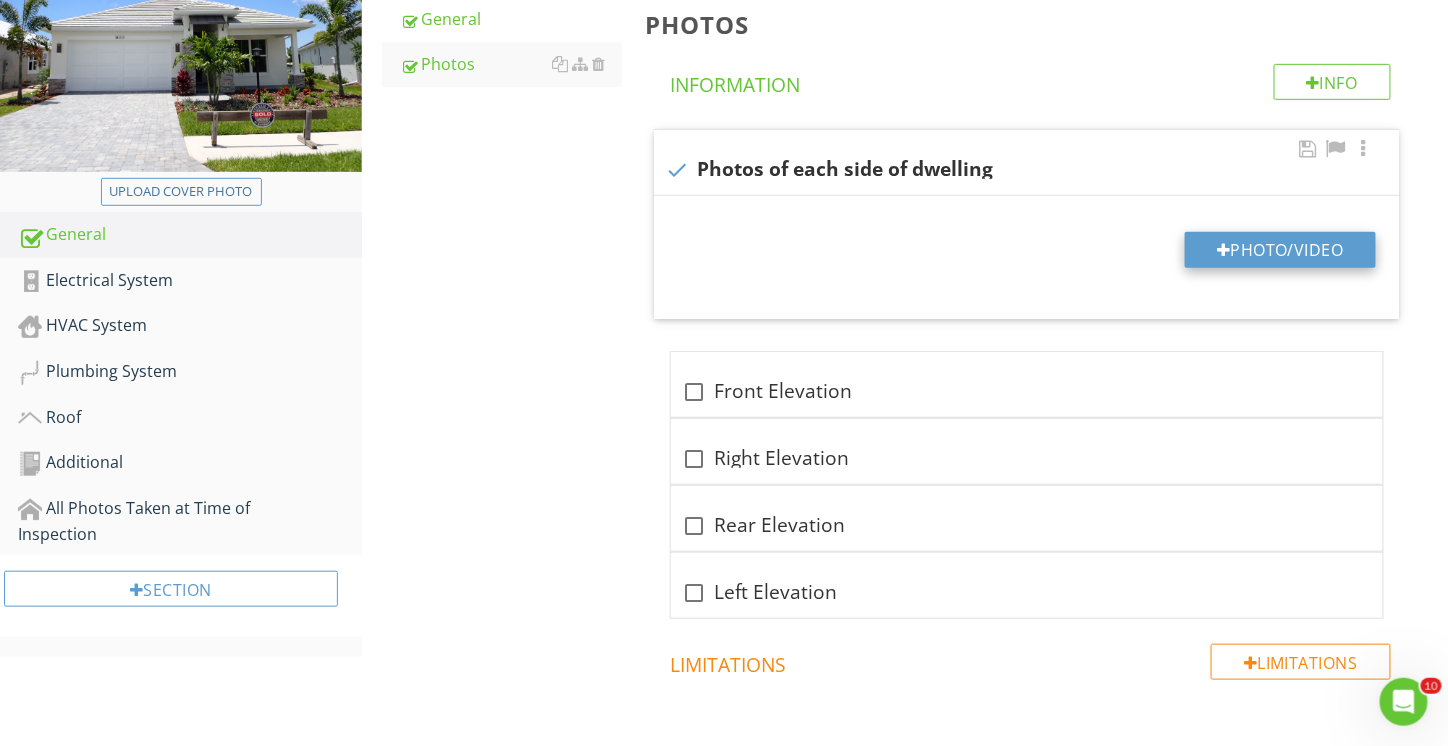 click on "Photo/Video" at bounding box center (1280, 250) 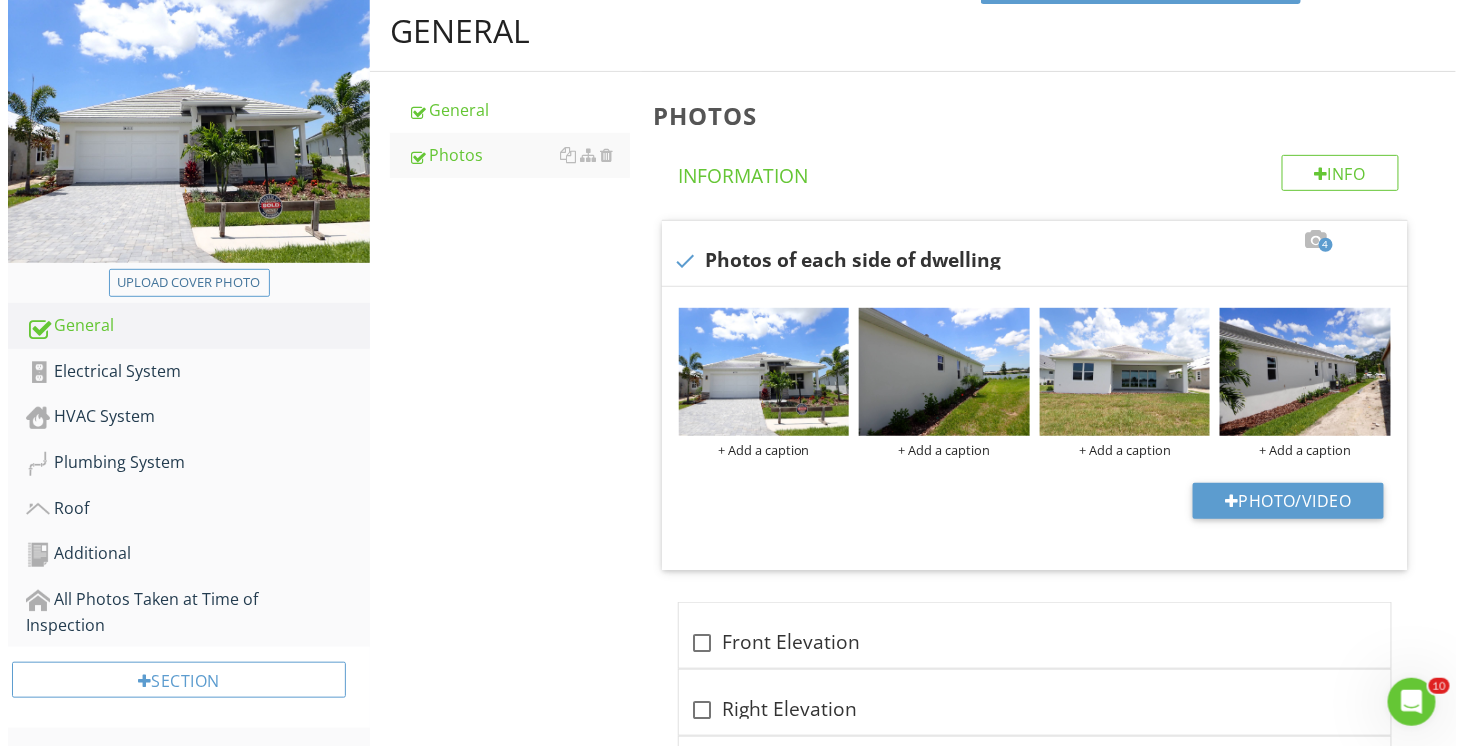 scroll, scrollTop: 250, scrollLeft: 0, axis: vertical 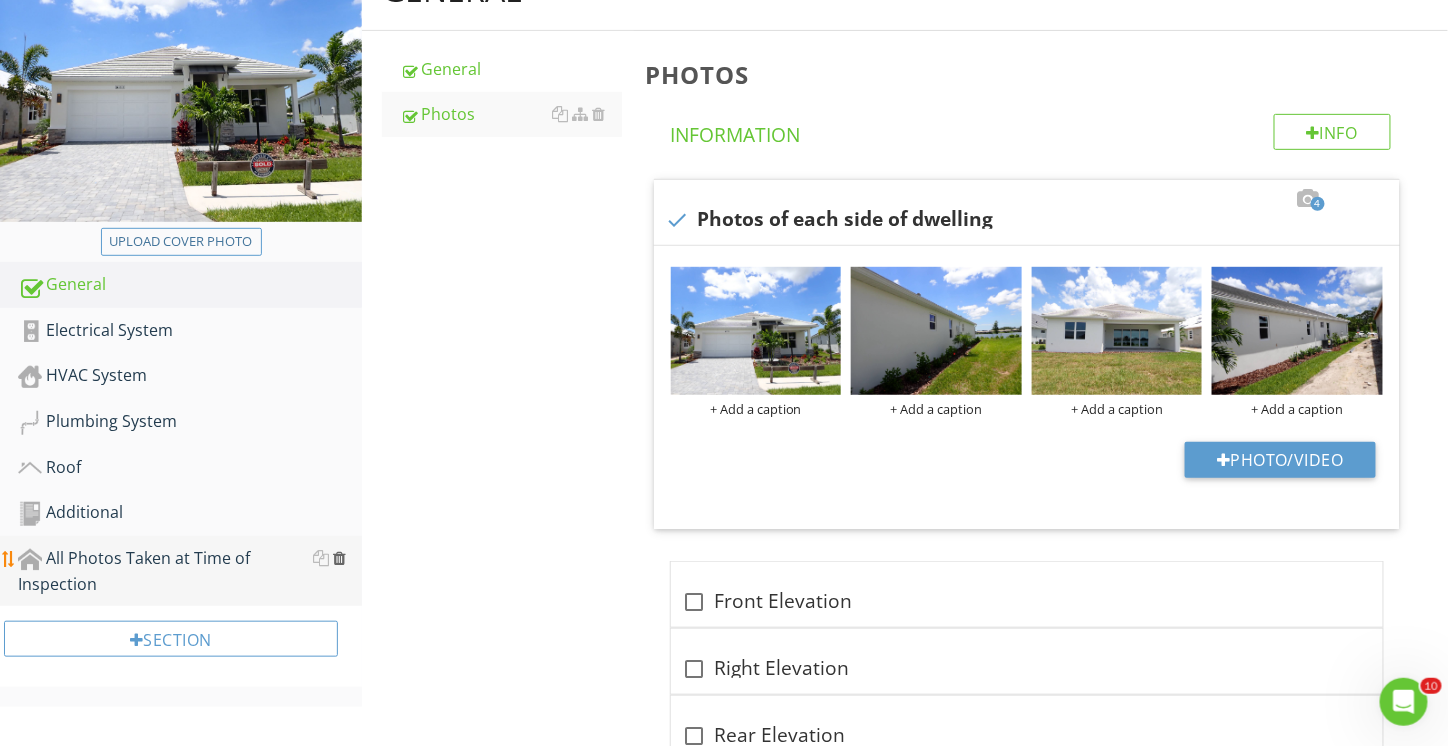 click at bounding box center (339, 558) 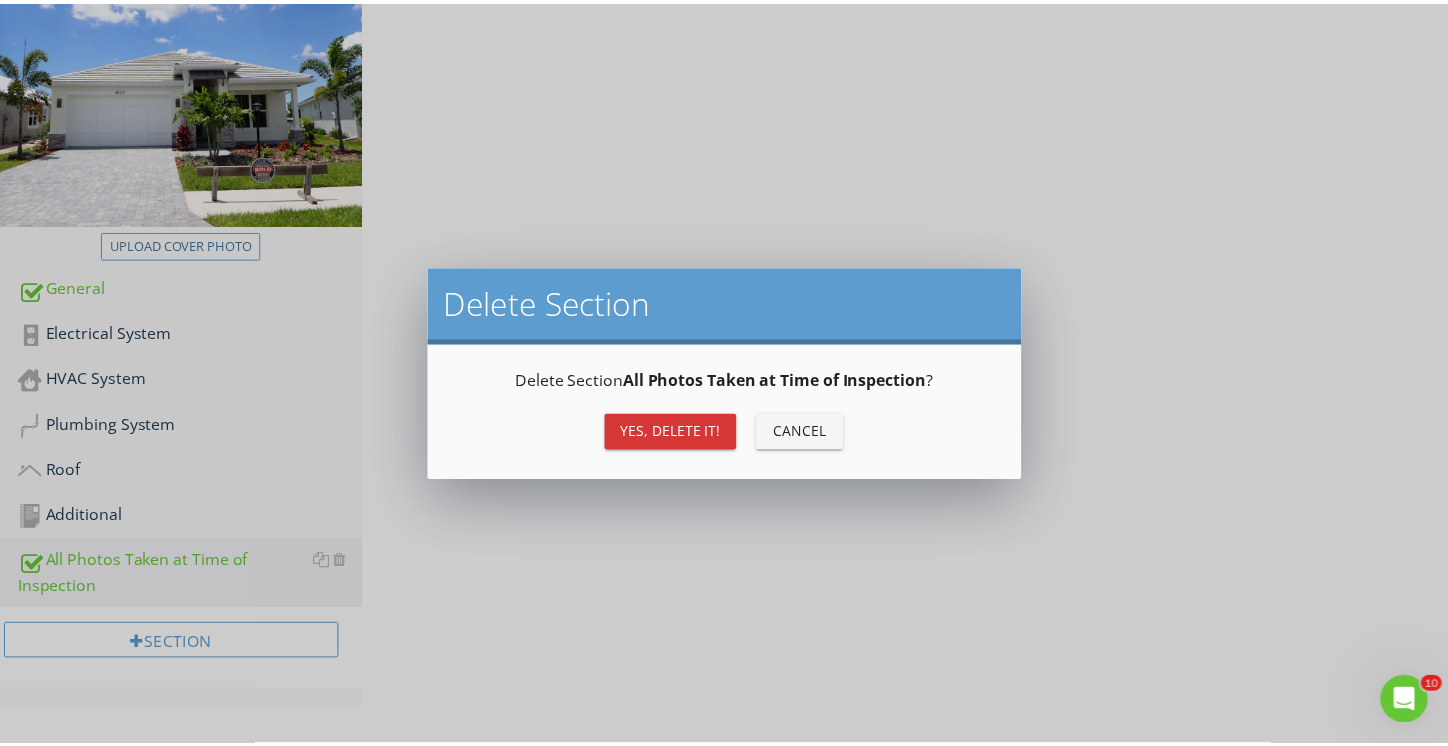scroll, scrollTop: 216, scrollLeft: 0, axis: vertical 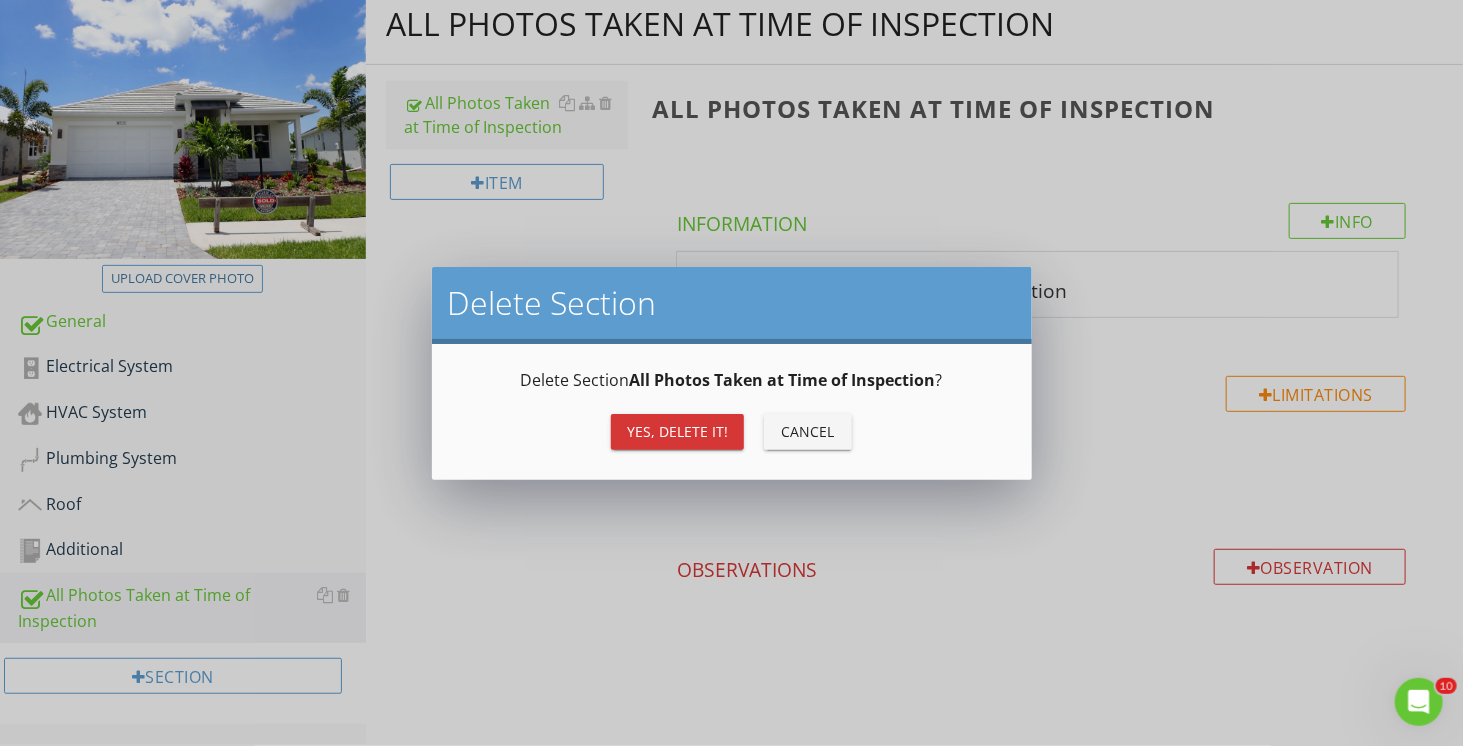 click on "Yes, Delete it!" at bounding box center (677, 432) 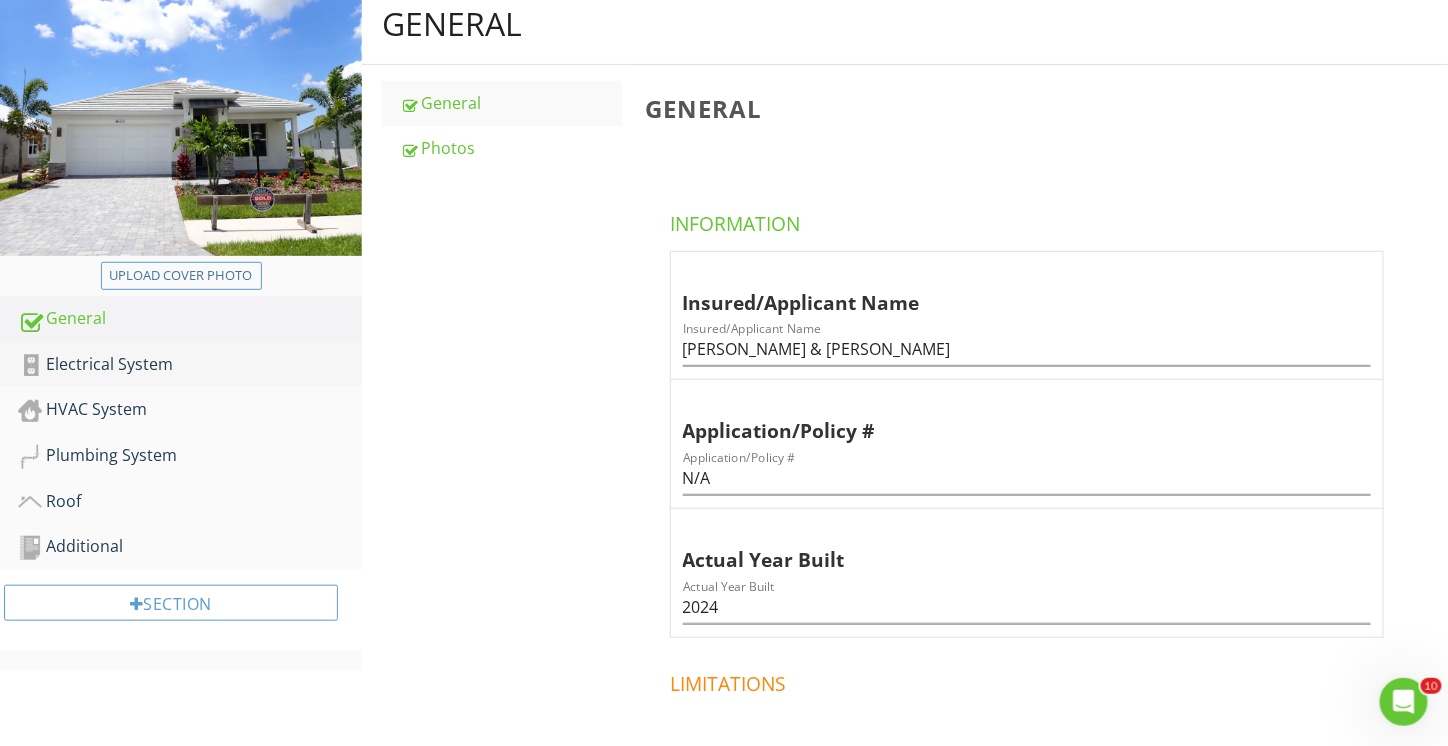click on "Electrical System" at bounding box center [190, 365] 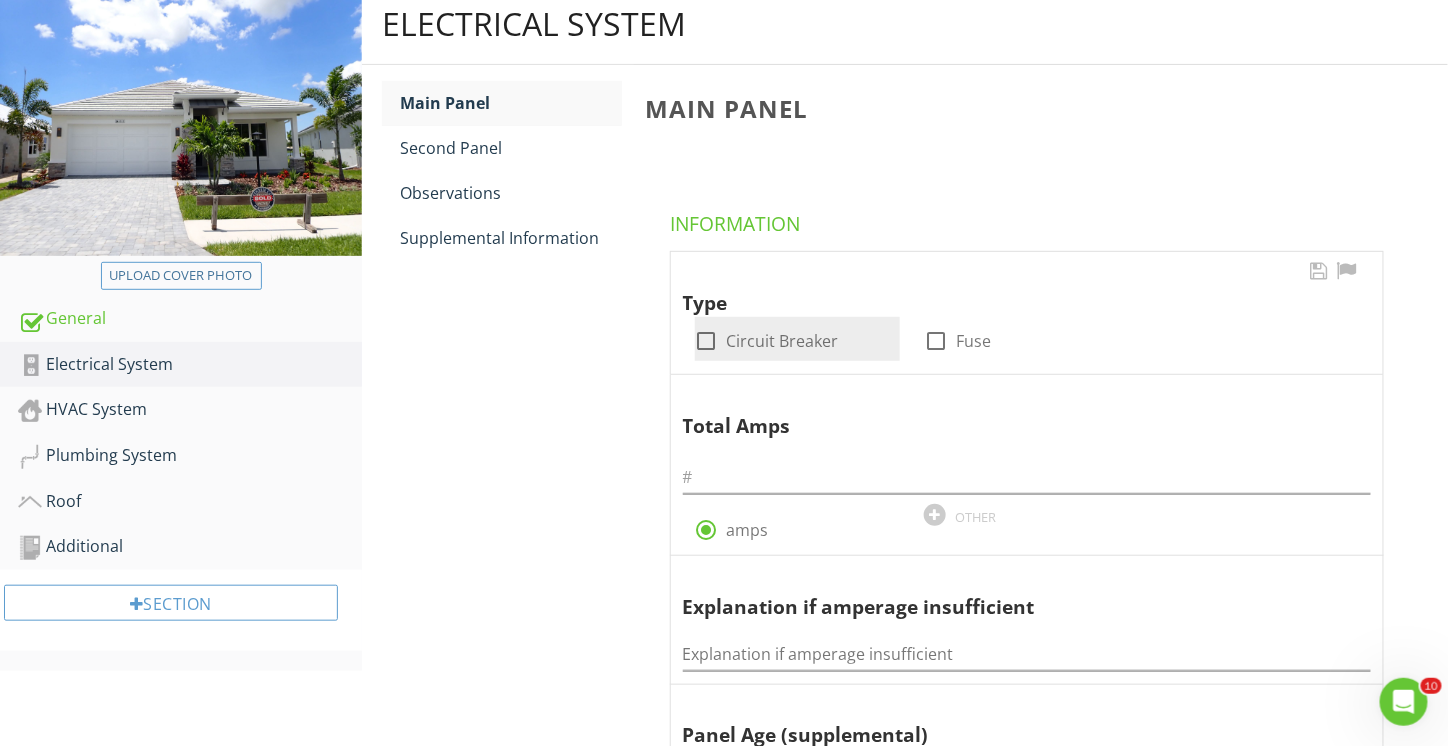 click at bounding box center (707, 341) 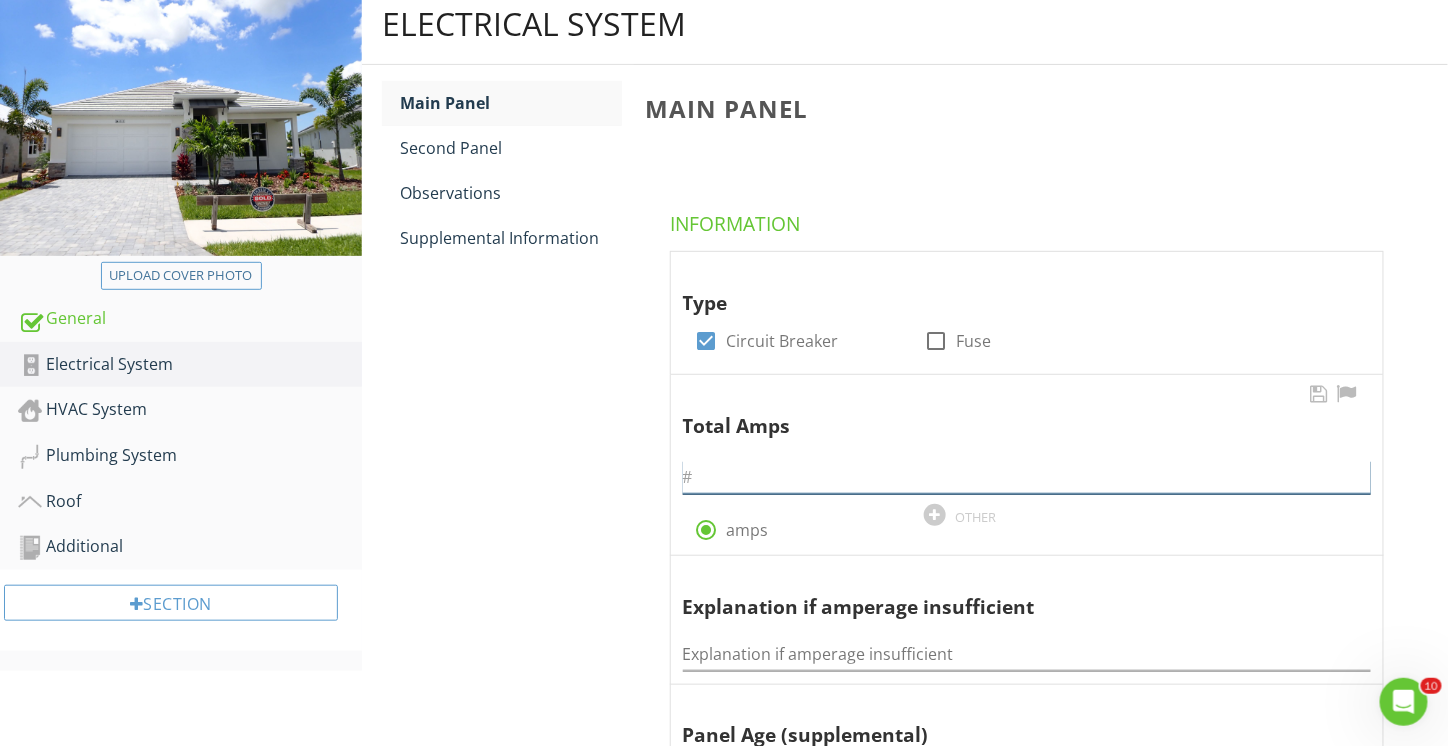 click at bounding box center (1027, 477) 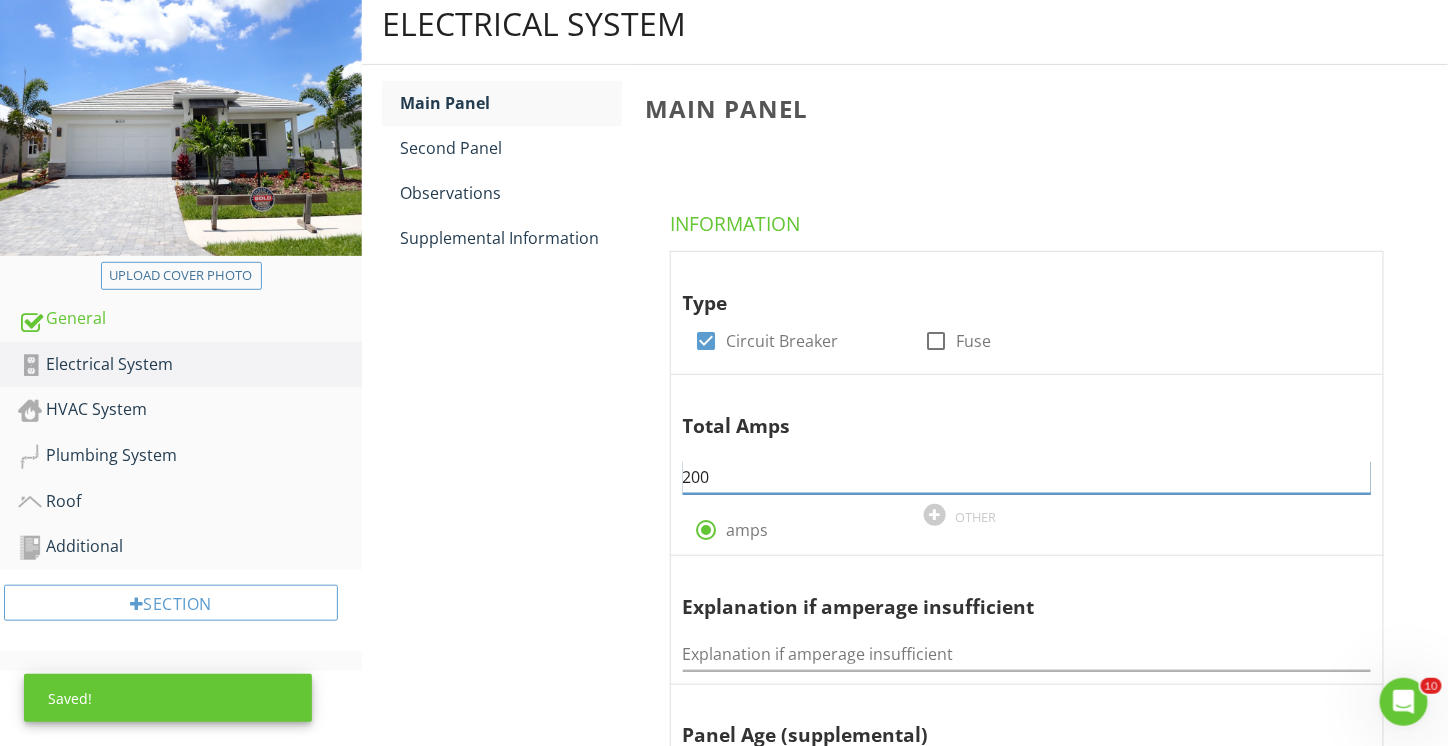 scroll, scrollTop: 516, scrollLeft: 0, axis: vertical 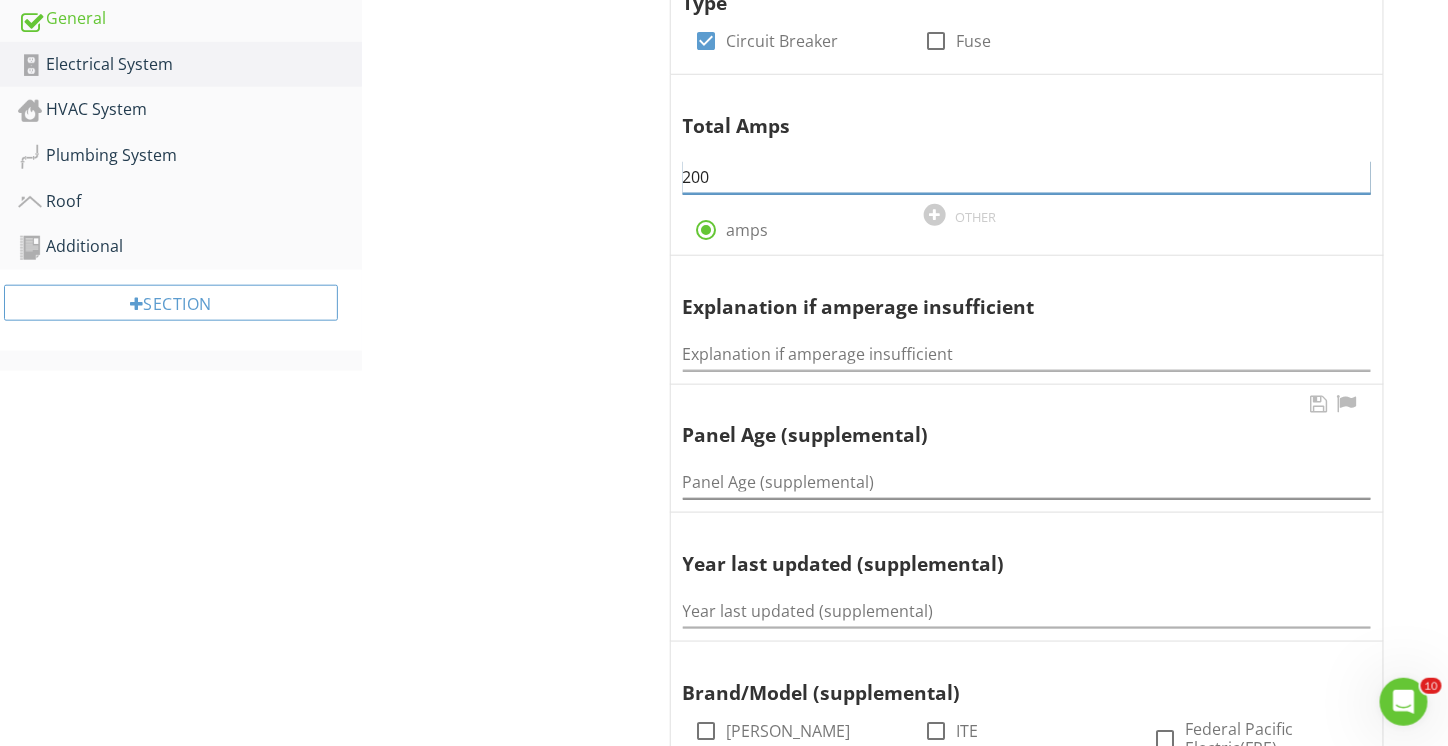 type on "200" 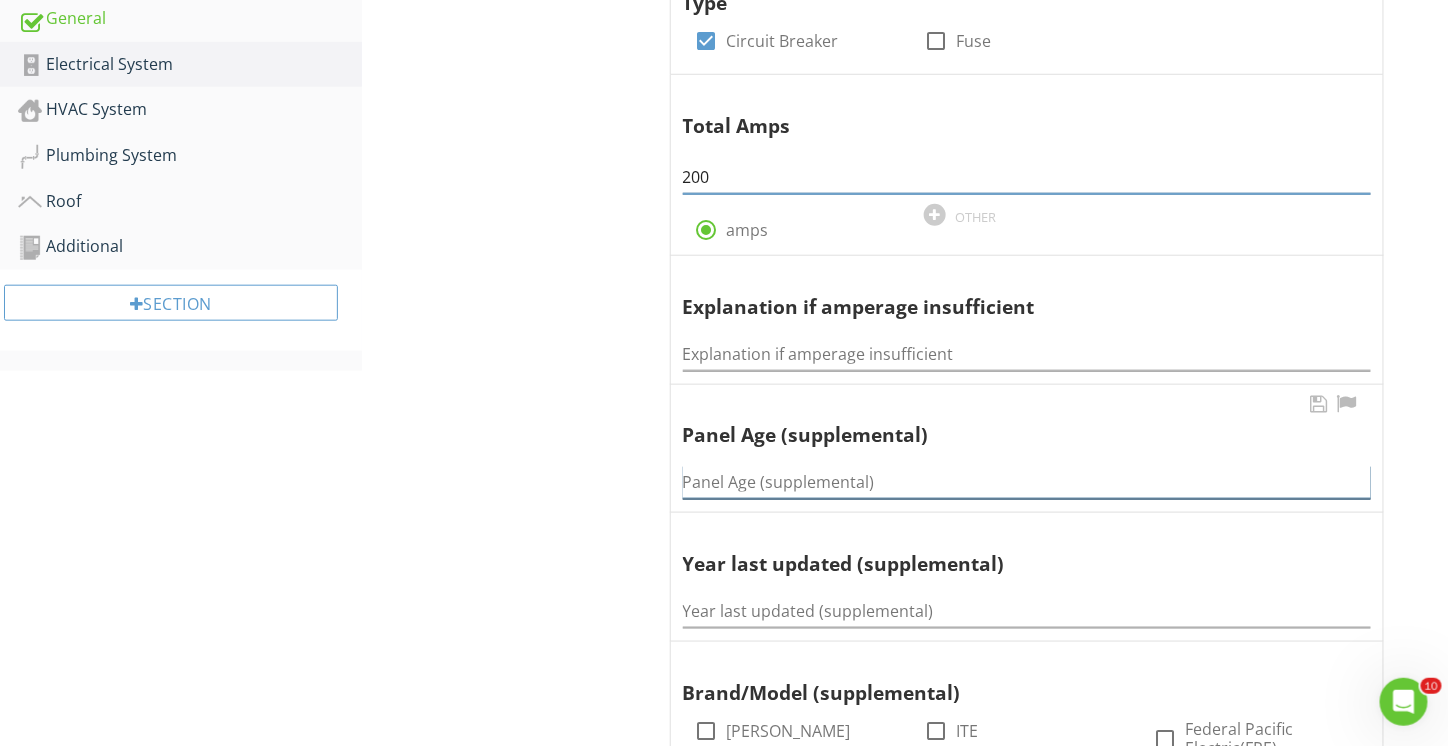 click at bounding box center [1027, 482] 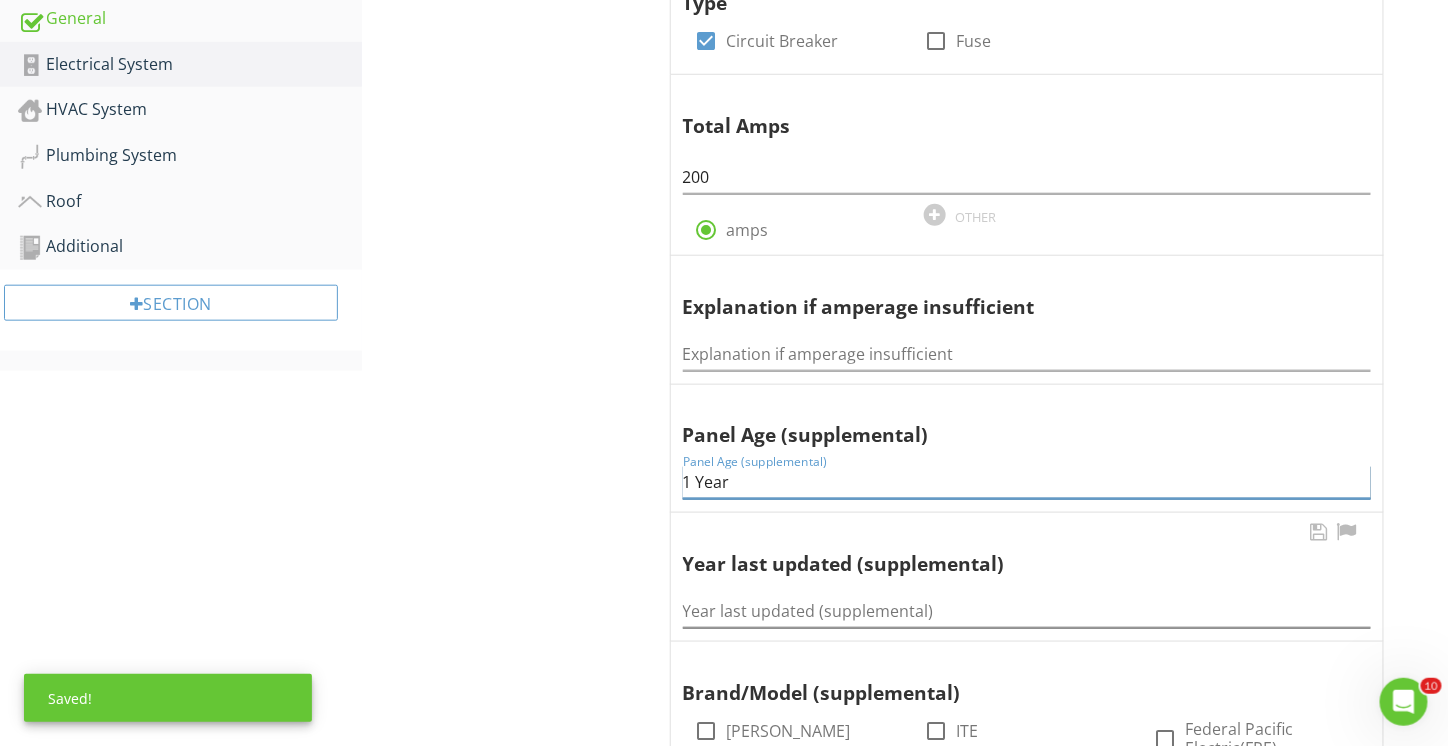 type on "1 Year" 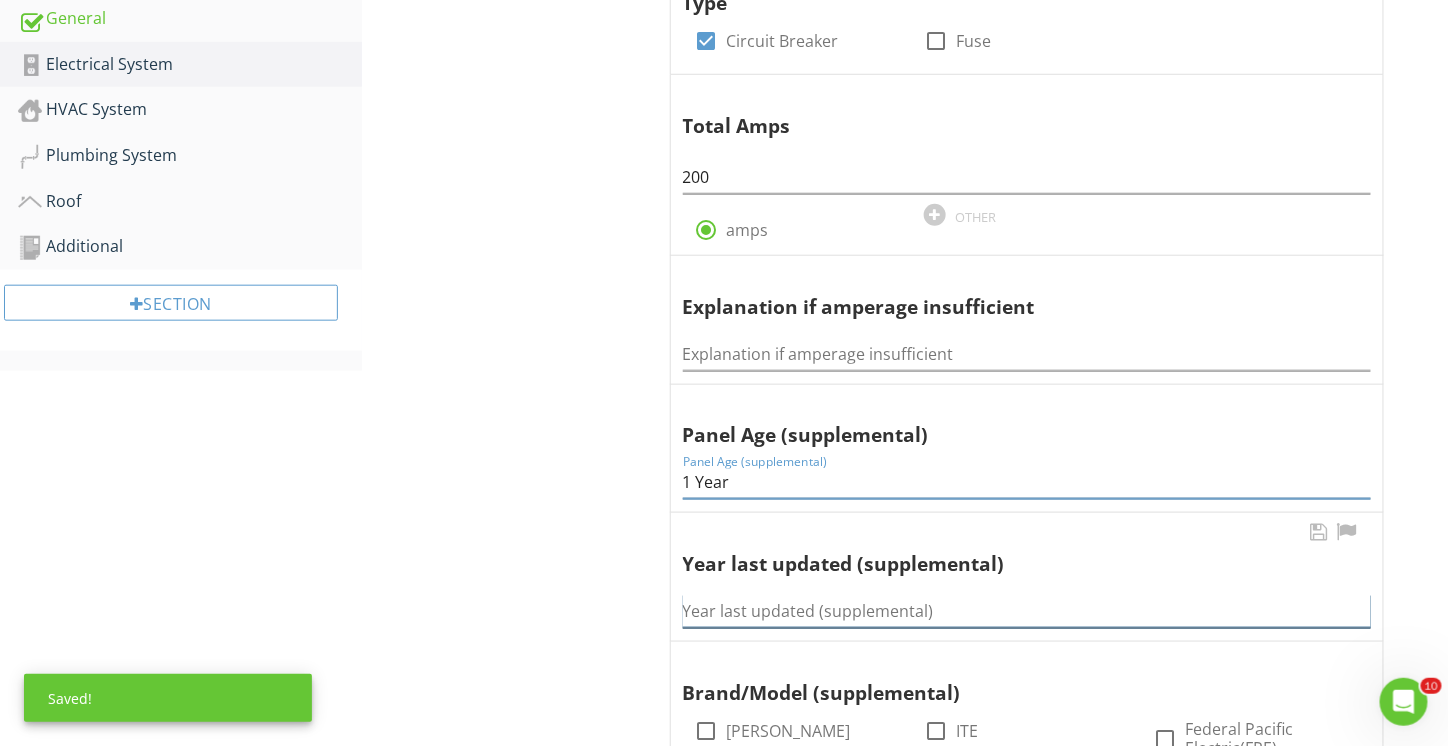 click at bounding box center (1027, 611) 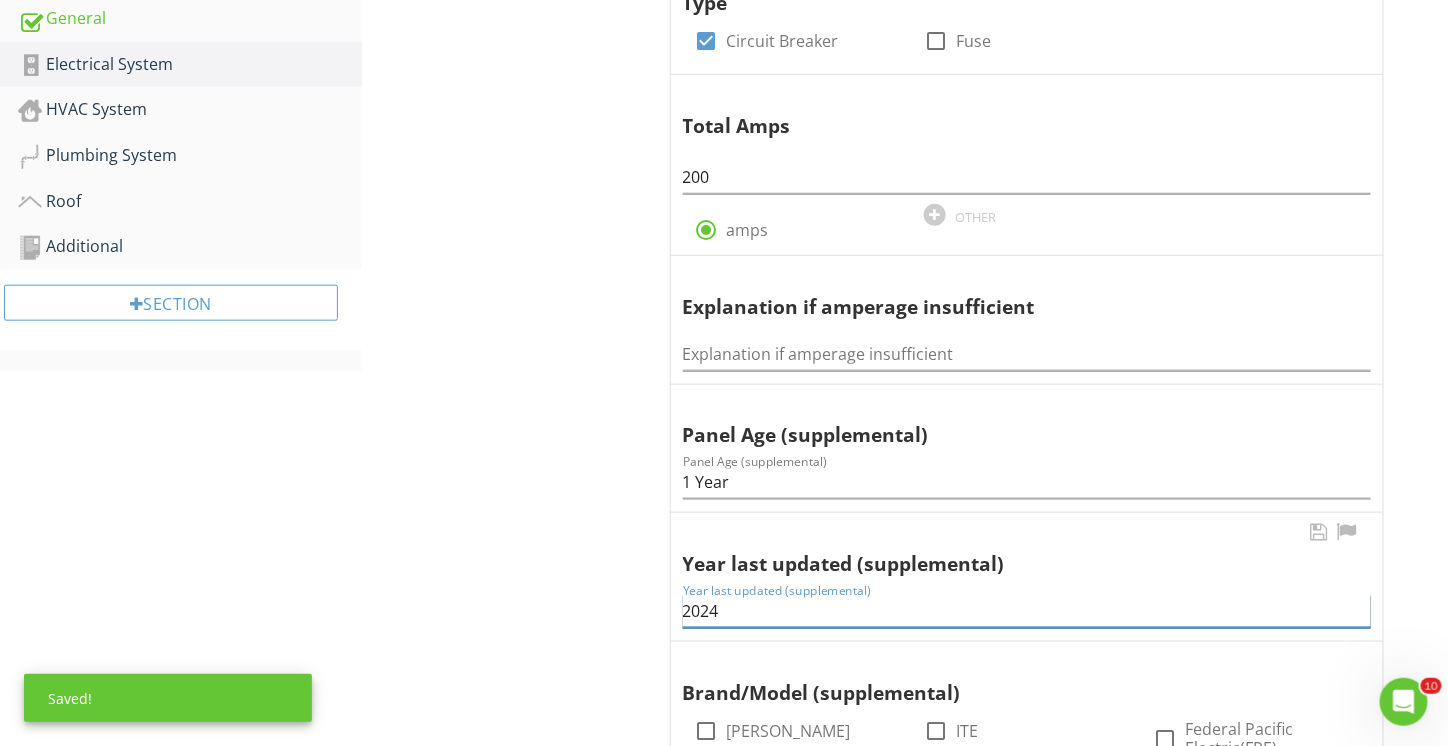 scroll, scrollTop: 816, scrollLeft: 0, axis: vertical 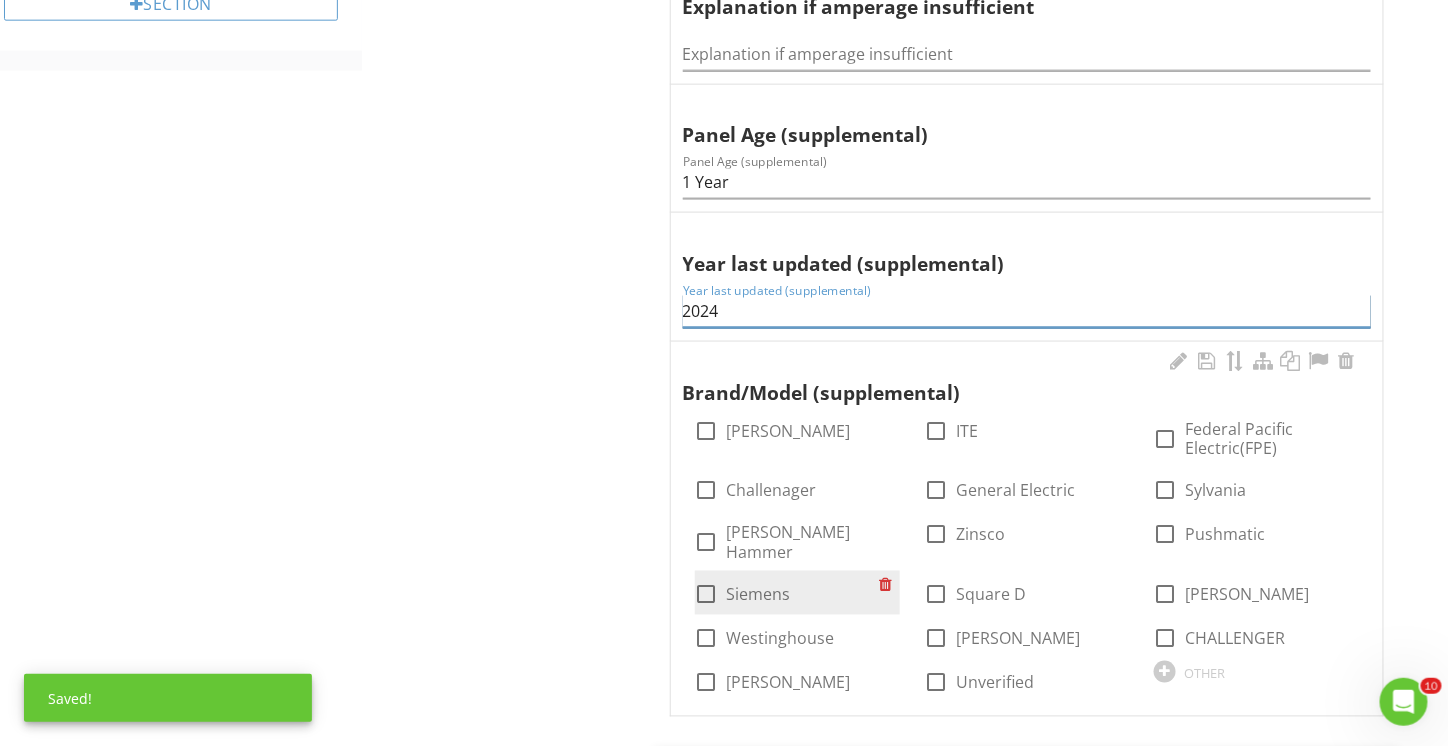 type on "2024" 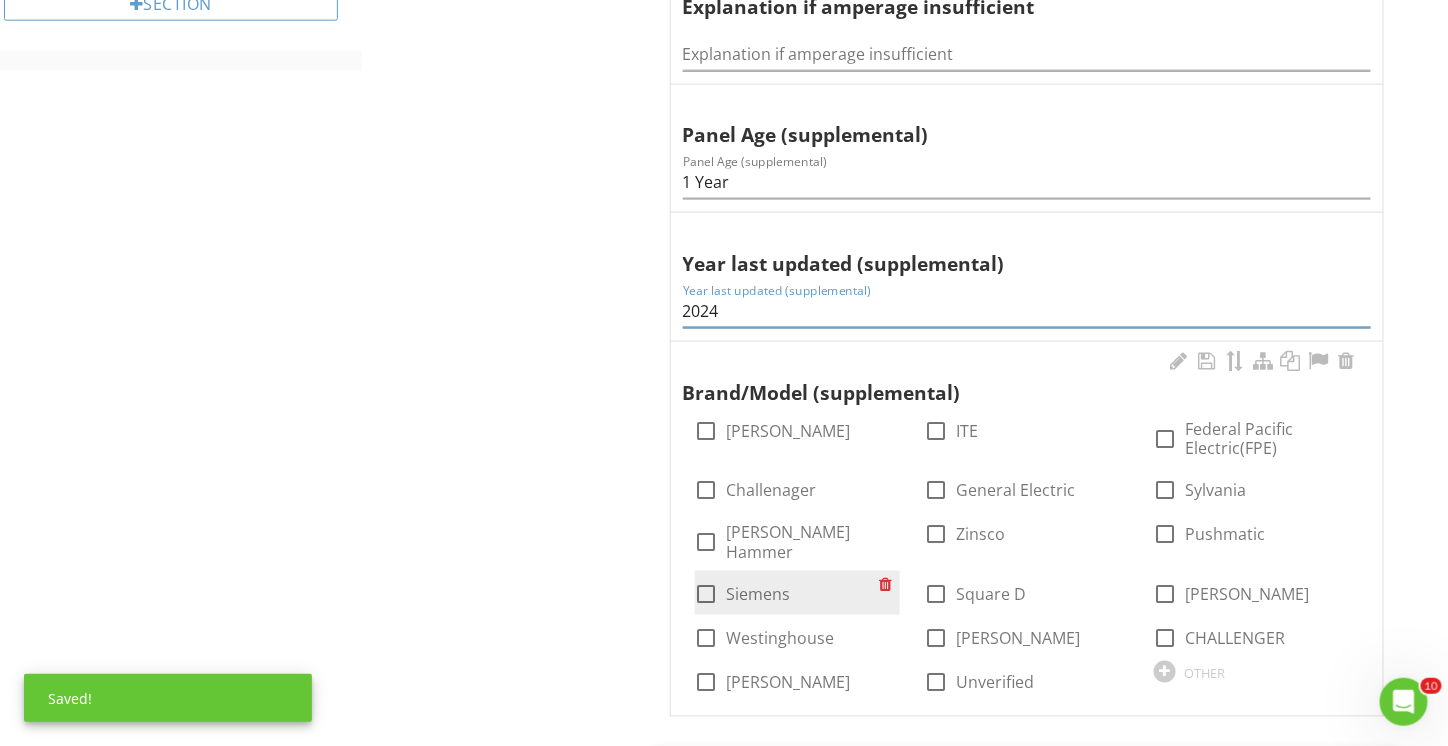click at bounding box center [707, 595] 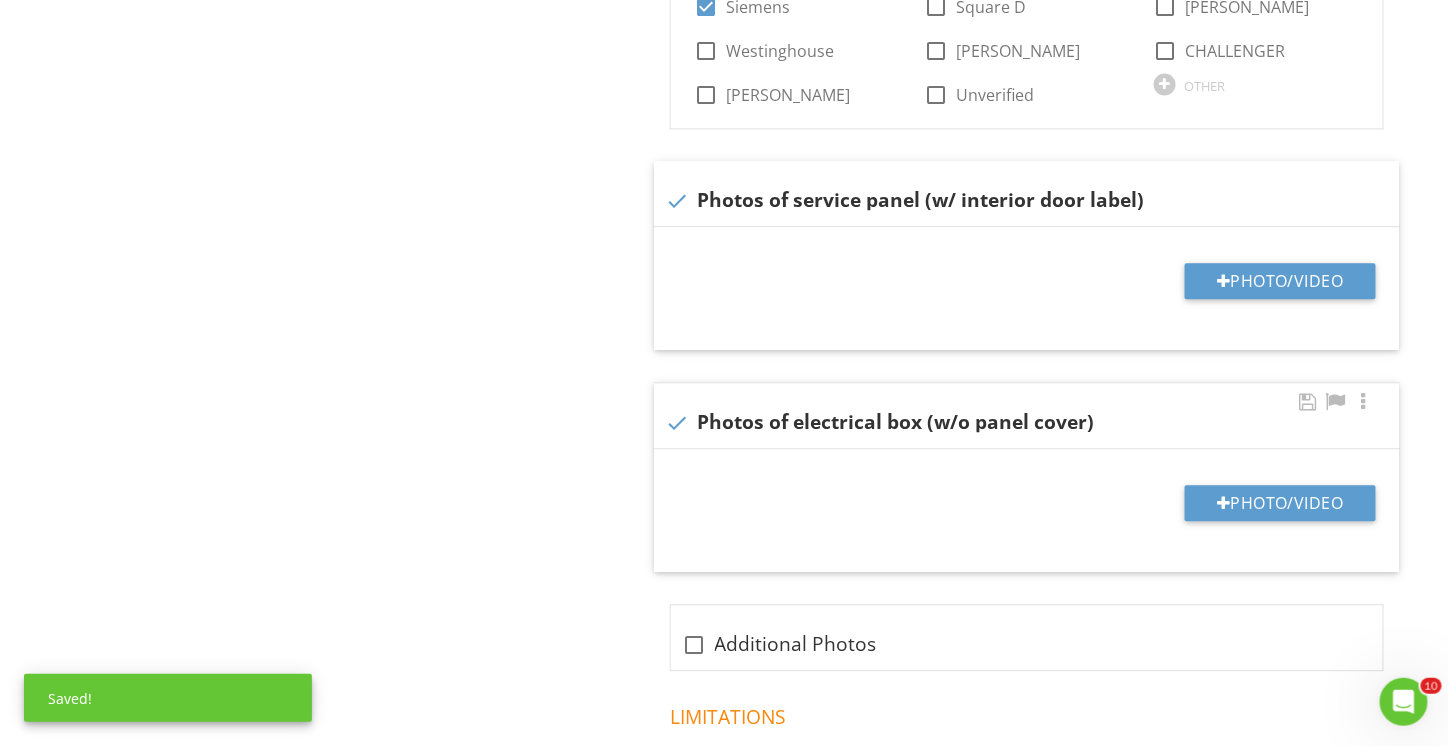 scroll, scrollTop: 1316, scrollLeft: 0, axis: vertical 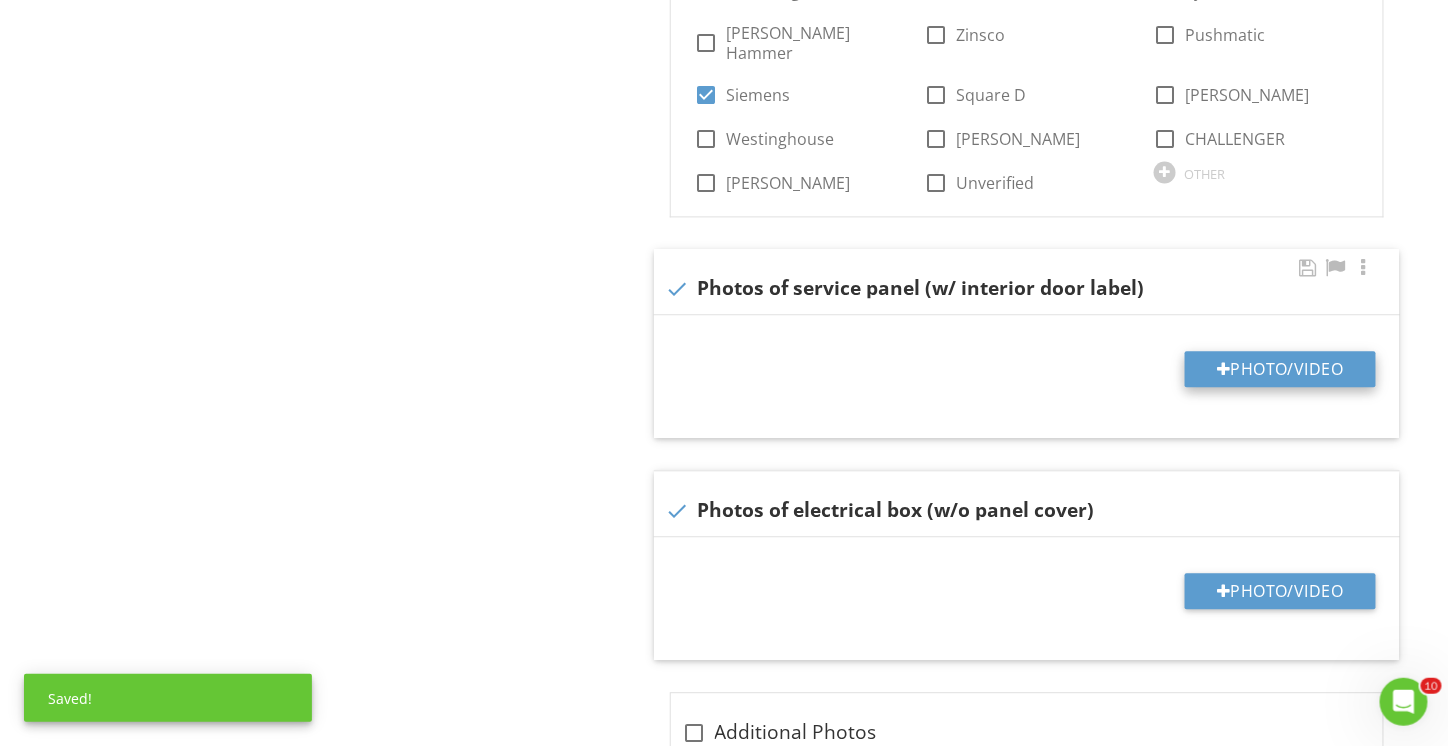 click on "Photo/Video" at bounding box center (1280, 369) 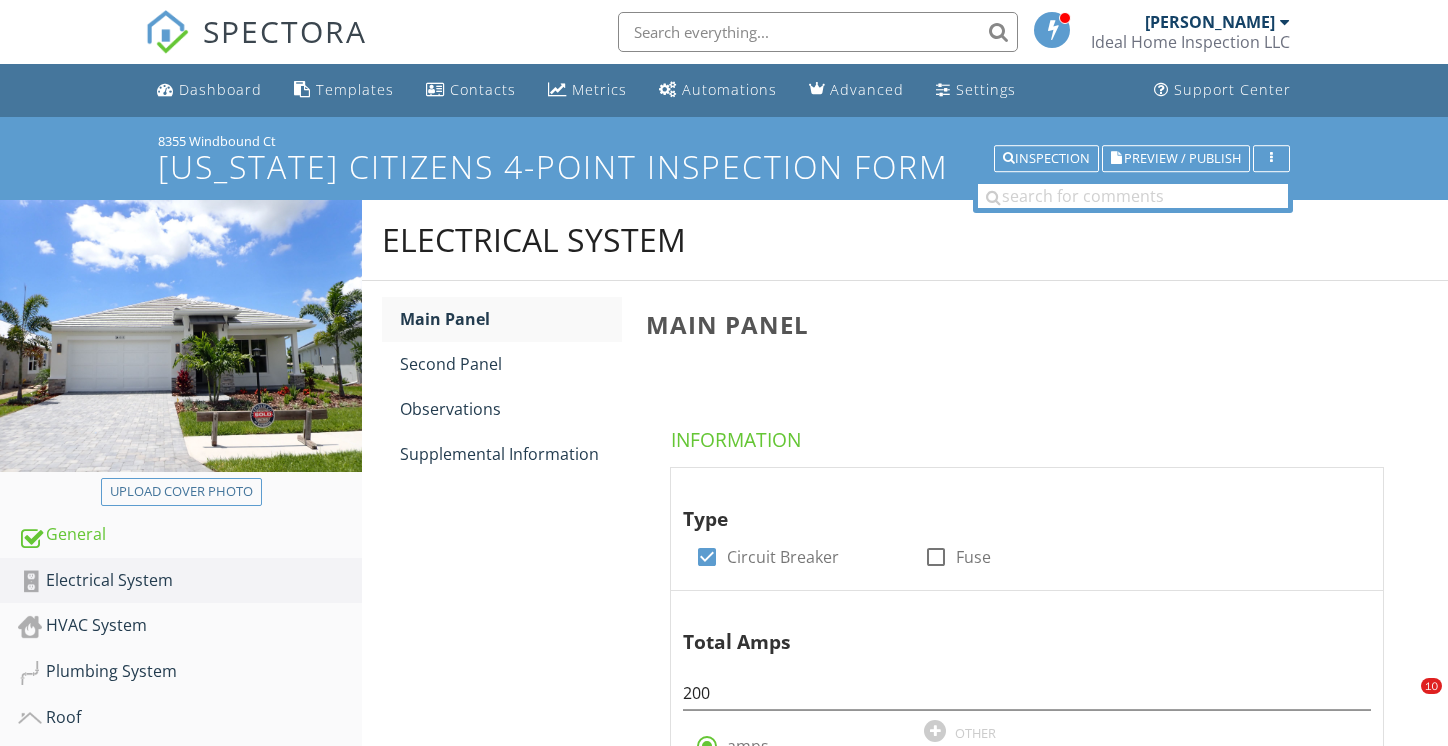 scroll, scrollTop: 1316, scrollLeft: 0, axis: vertical 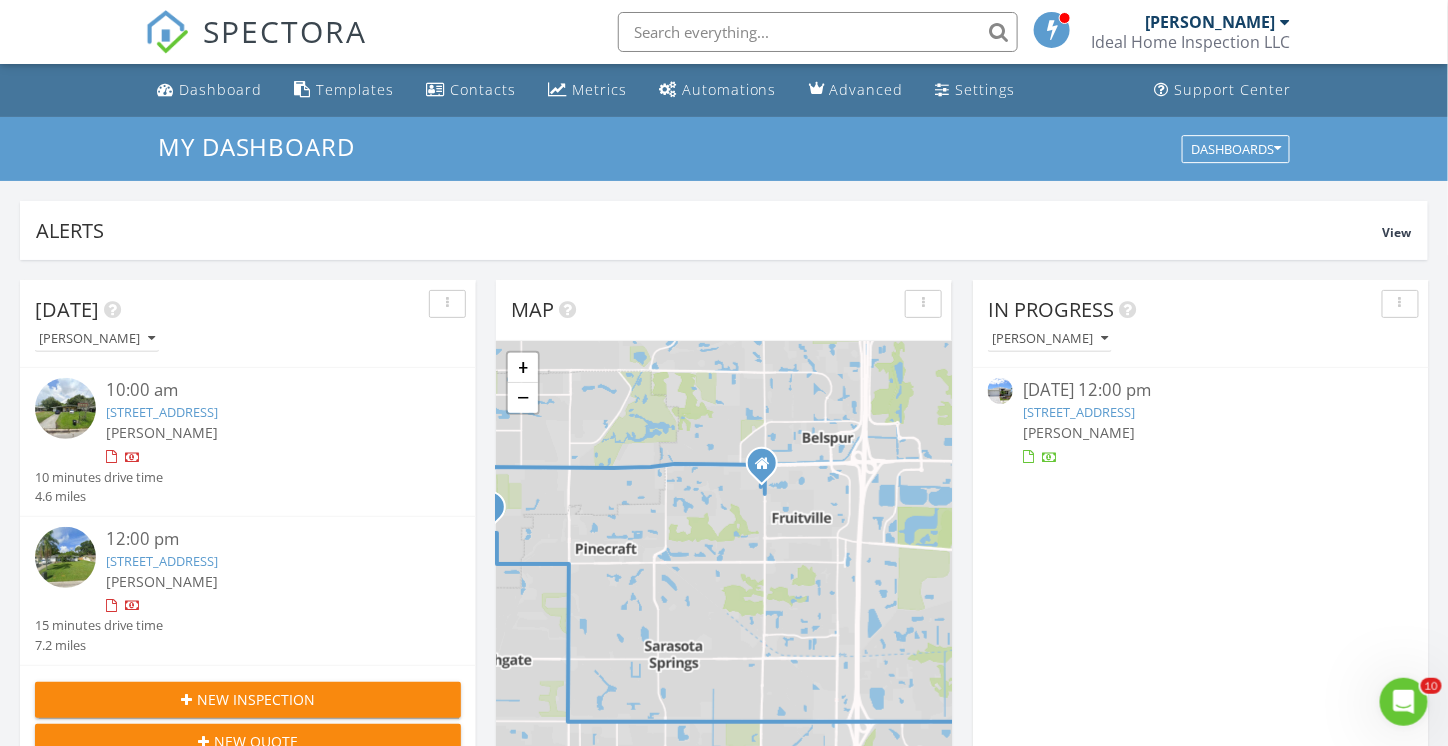 click on "8355 Windbound Ct, Sarasota, FL 34240" at bounding box center [1079, 412] 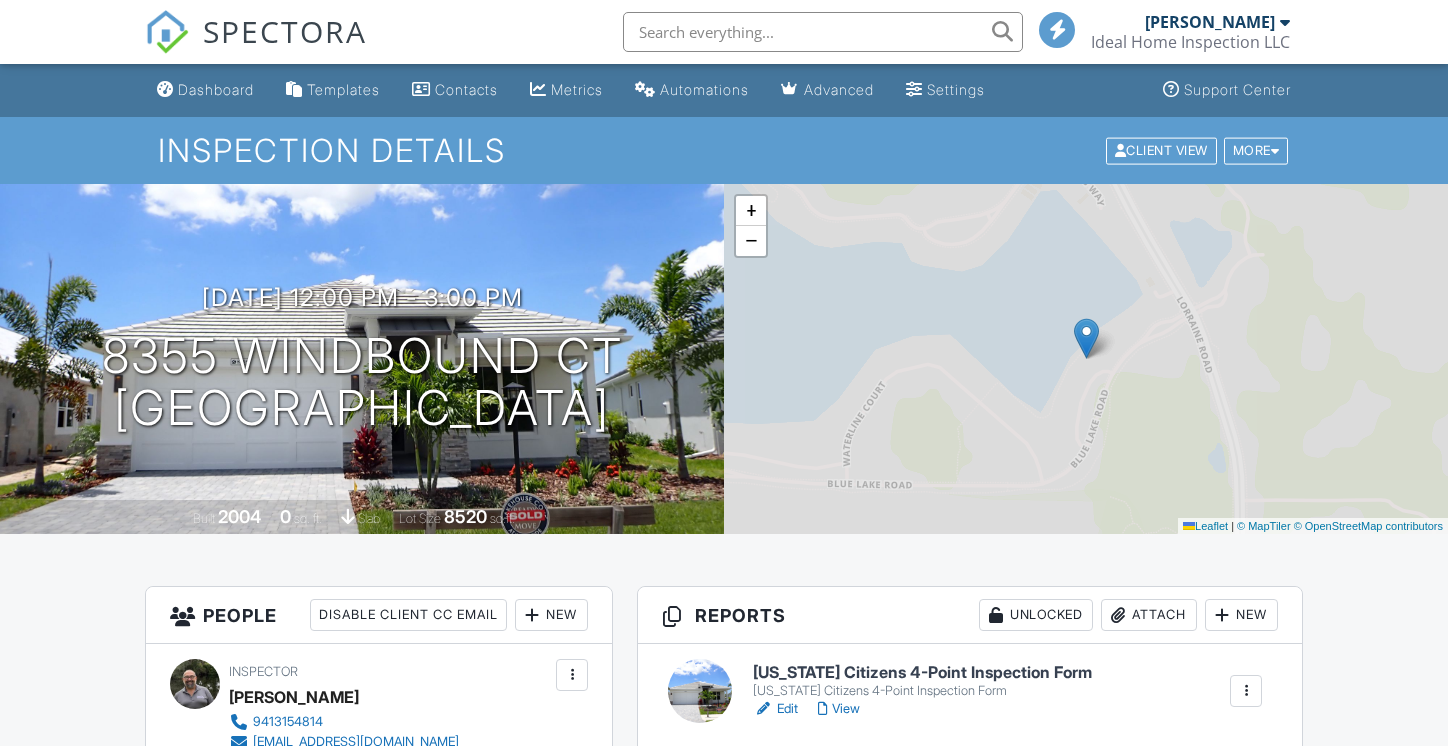 scroll, scrollTop: 0, scrollLeft: 0, axis: both 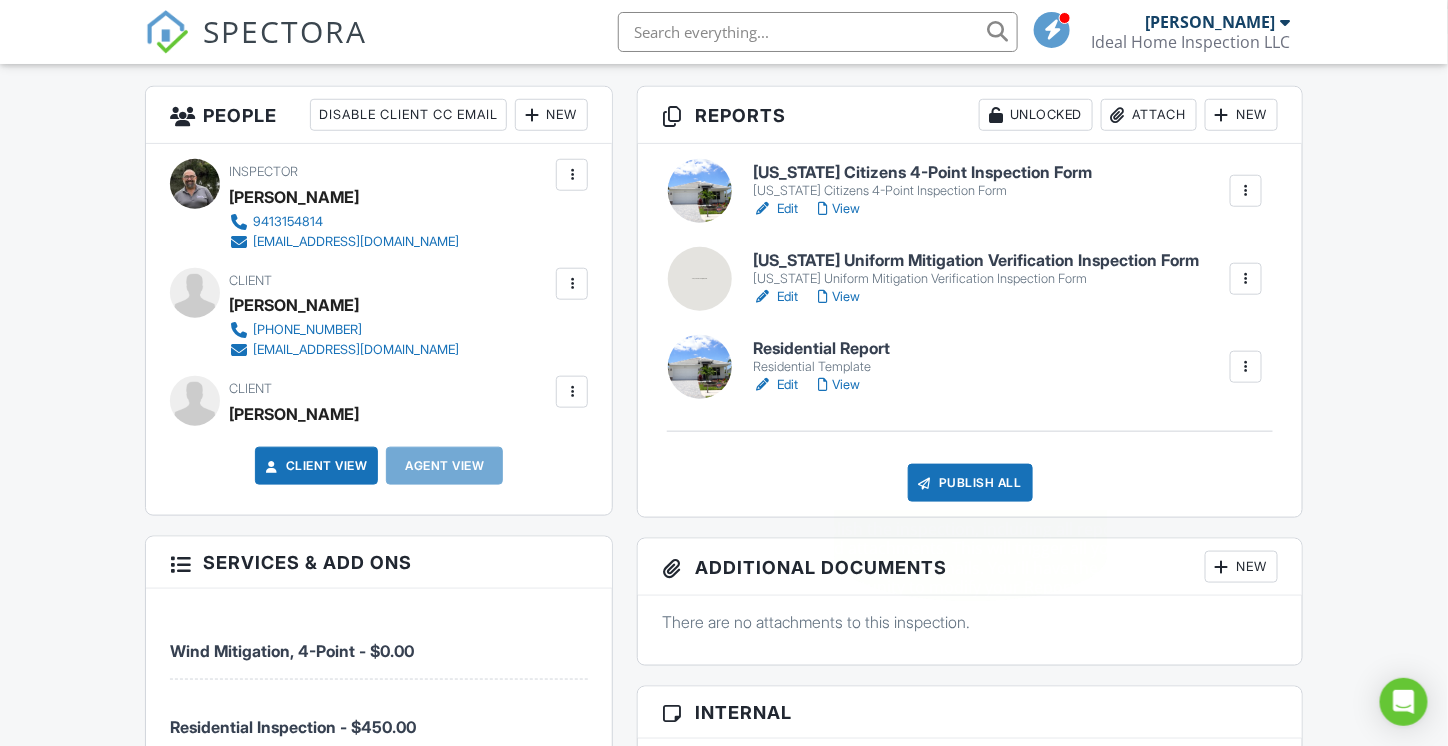 click on "Publish All" at bounding box center [970, 483] 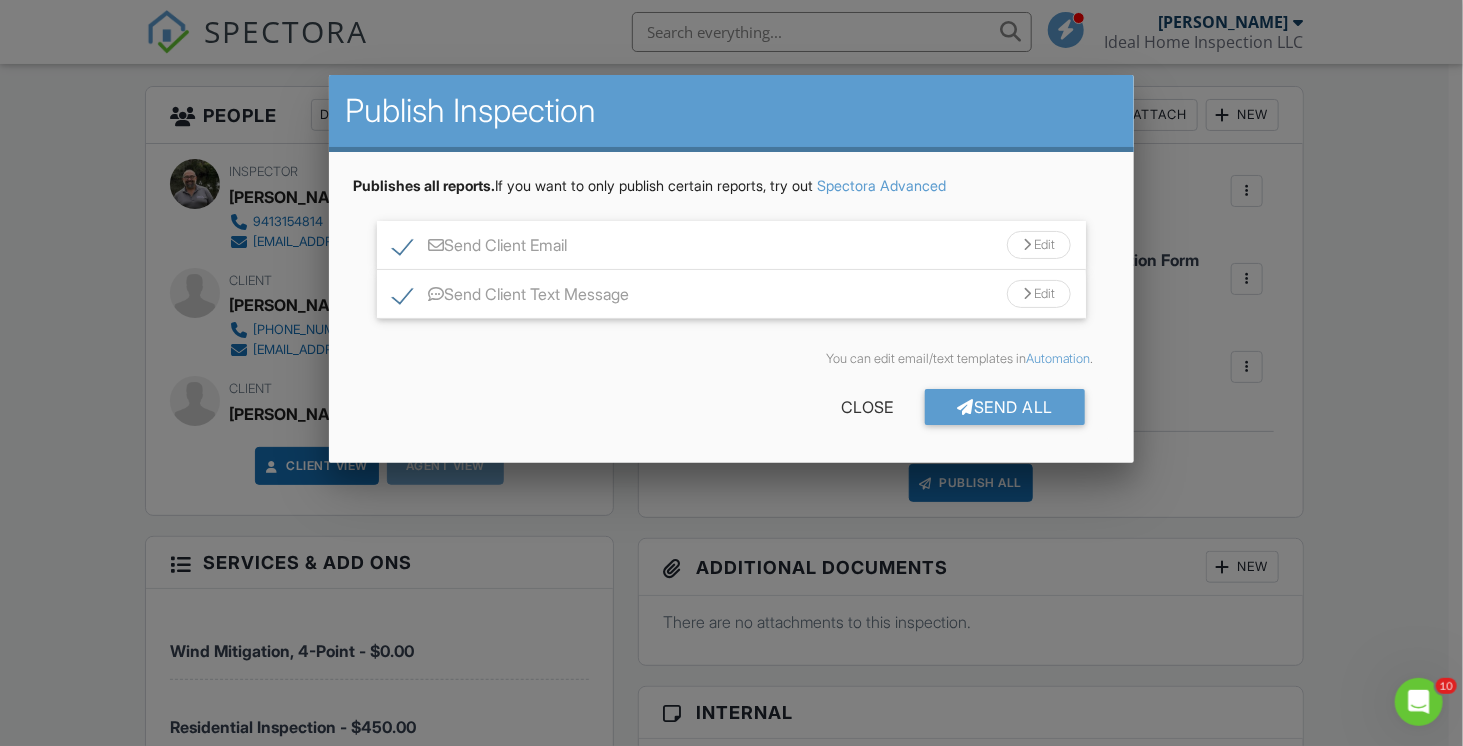 scroll, scrollTop: 0, scrollLeft: 0, axis: both 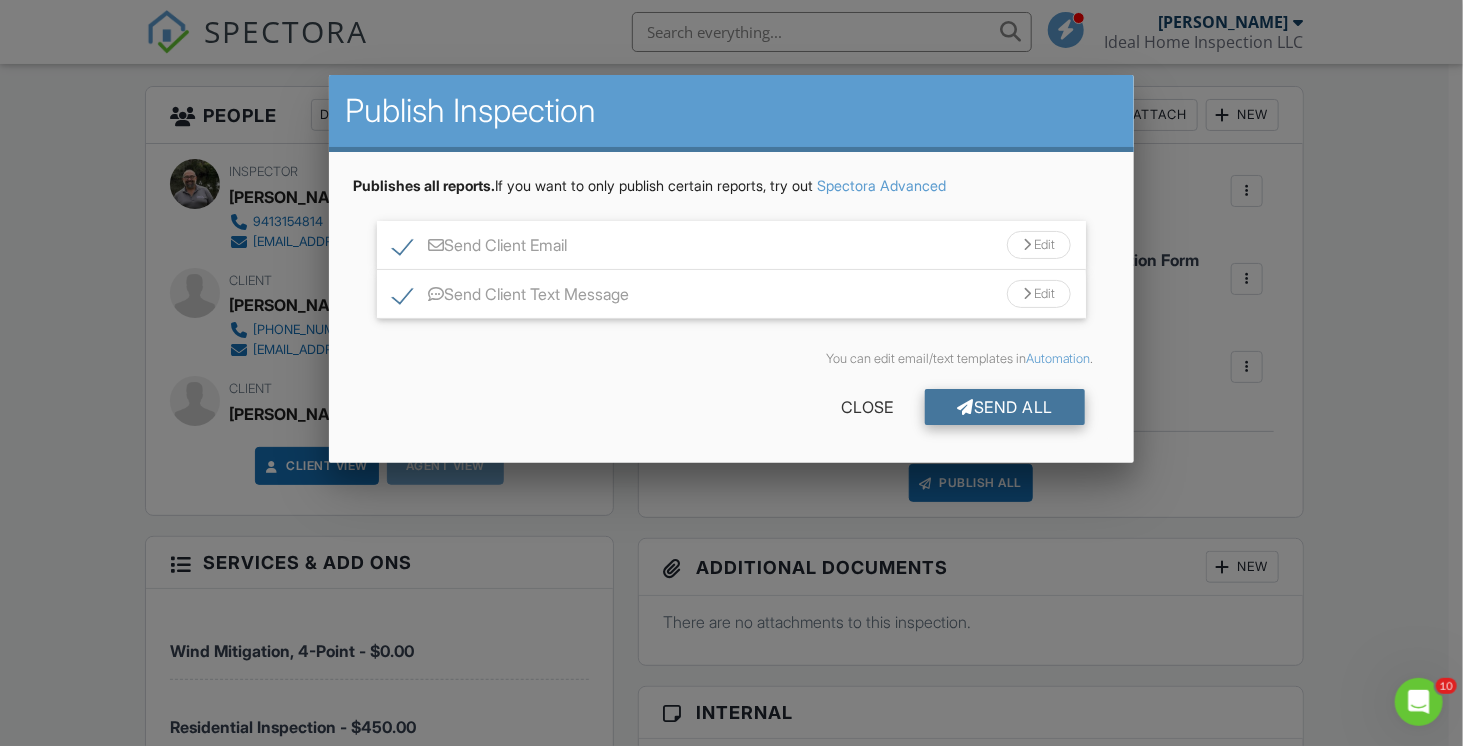 click on "Send All" at bounding box center (1005, 407) 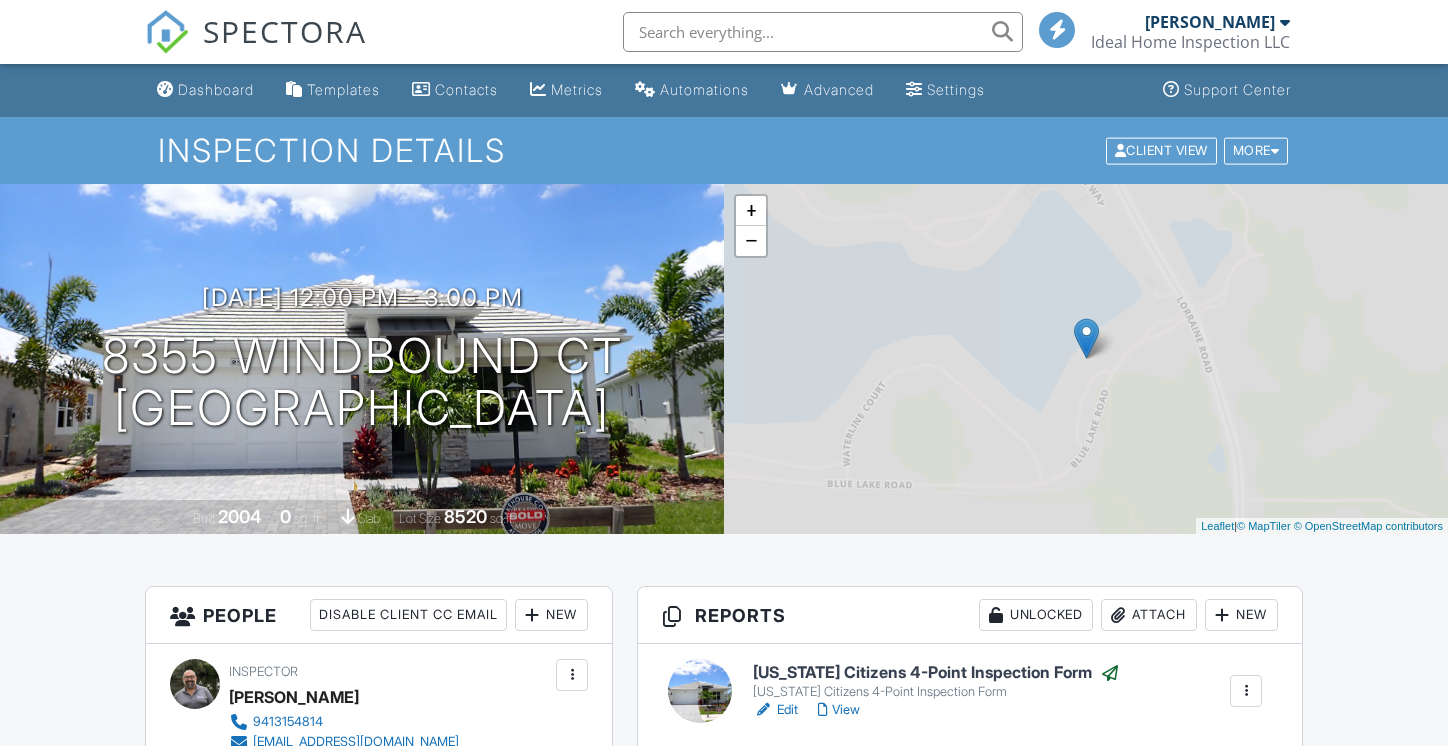 scroll, scrollTop: 500, scrollLeft: 0, axis: vertical 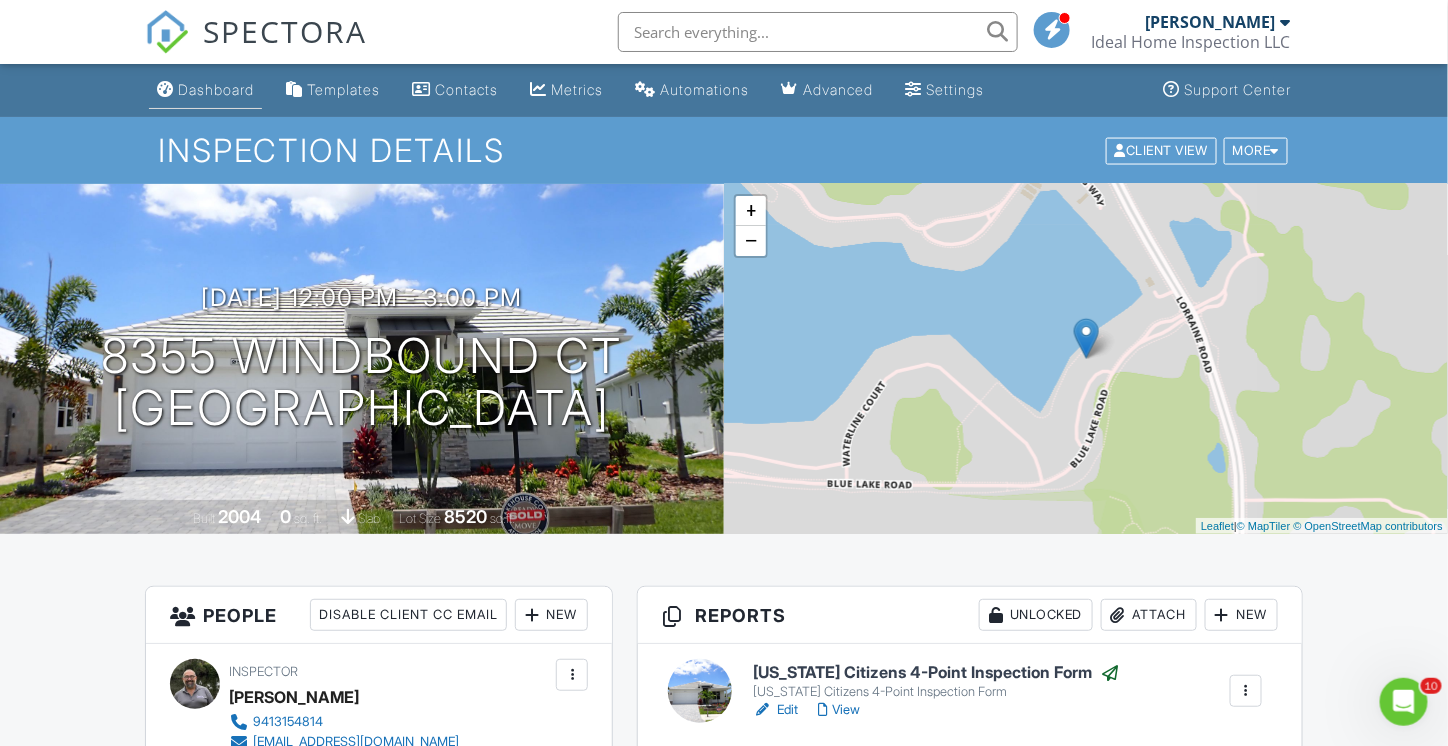 click on "Dashboard" at bounding box center (216, 89) 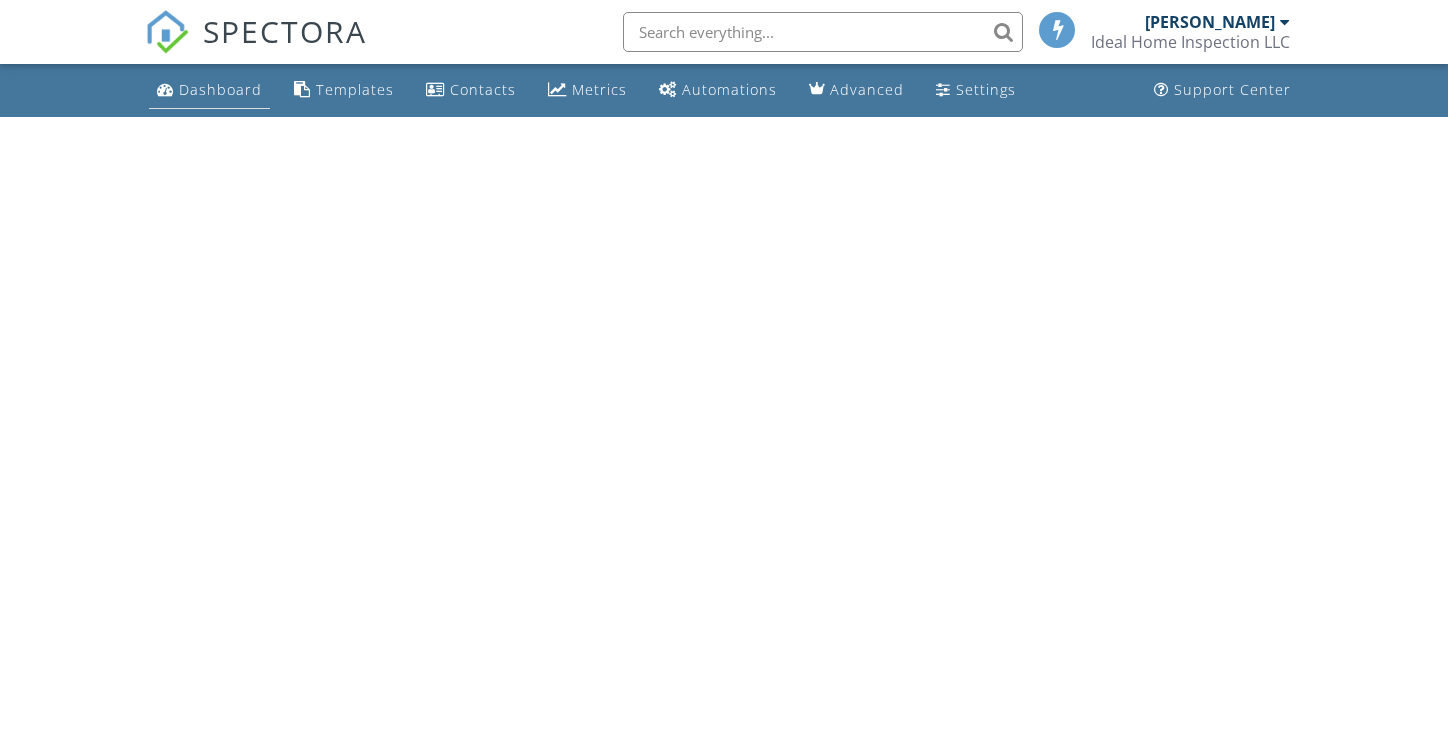 scroll, scrollTop: 0, scrollLeft: 0, axis: both 